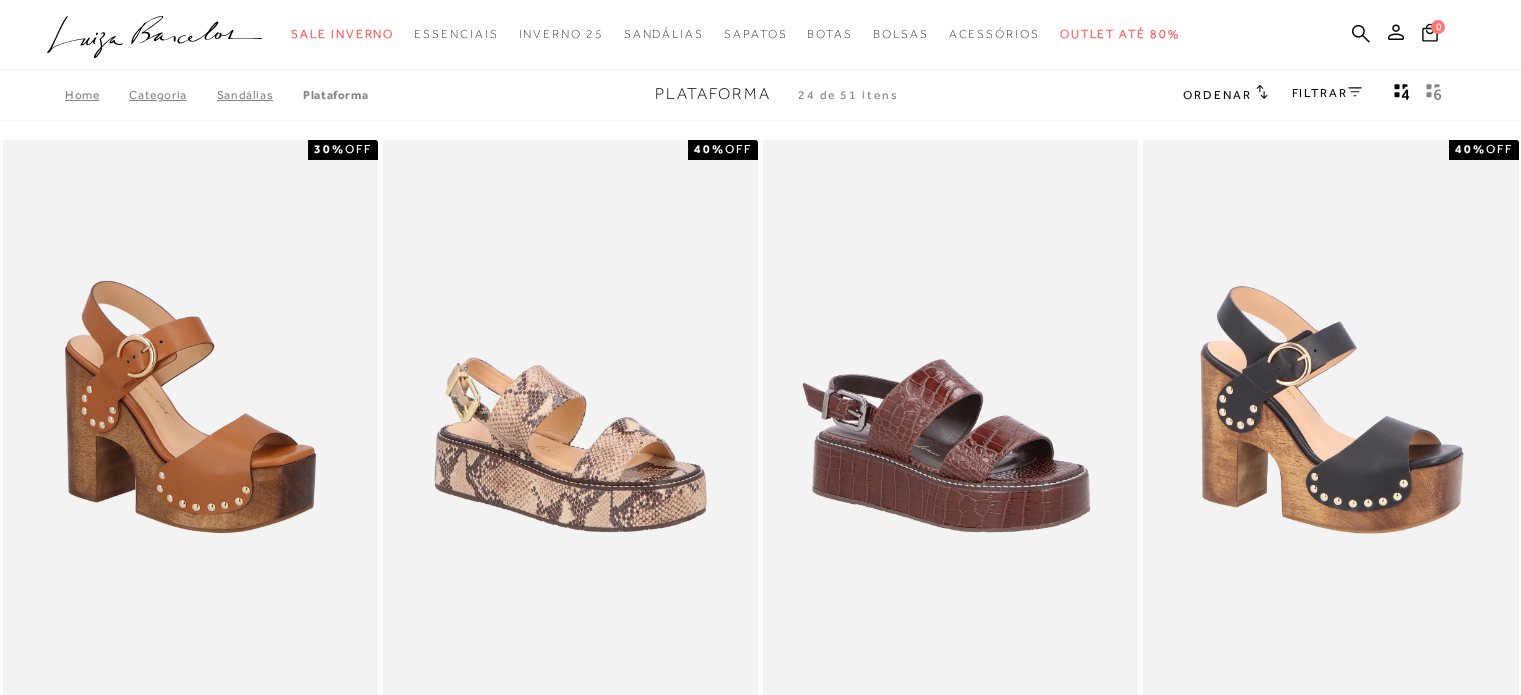 scroll, scrollTop: 0, scrollLeft: 0, axis: both 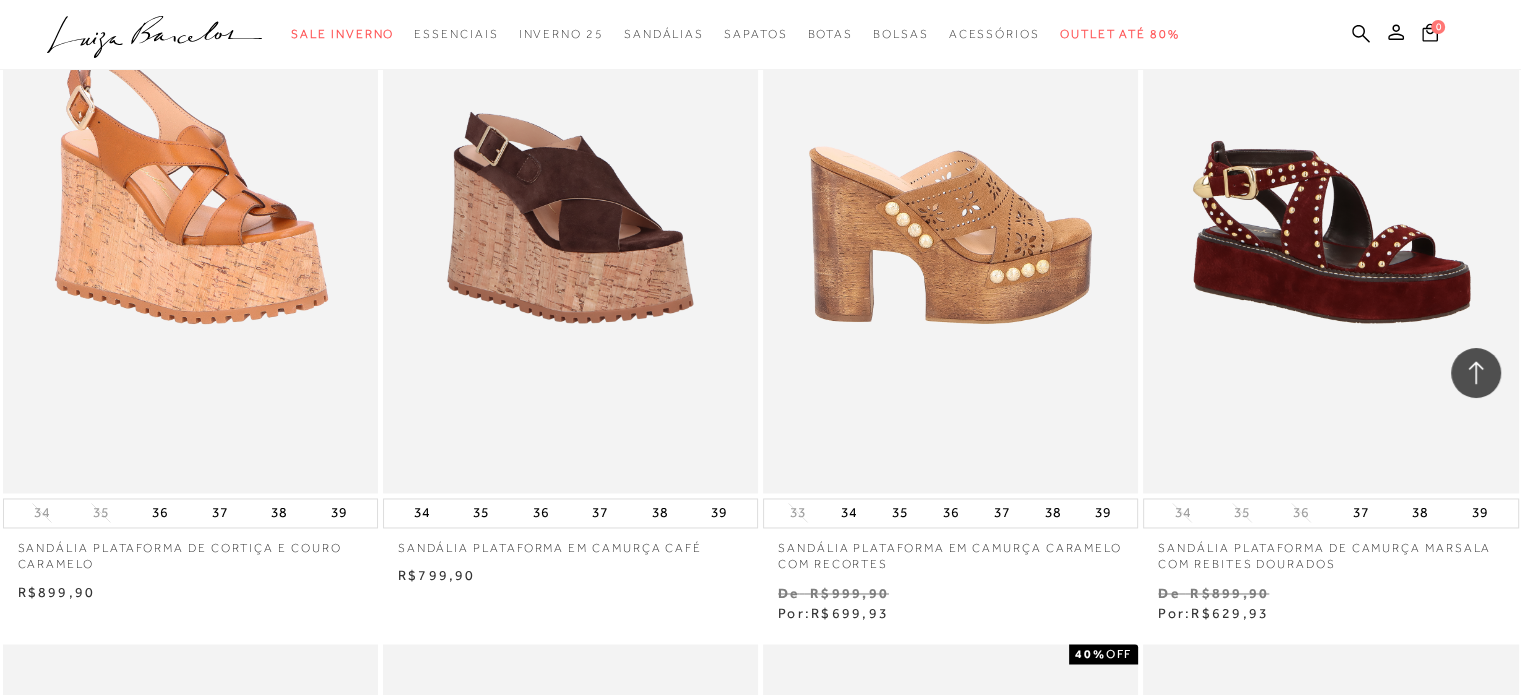 click at bounding box center [951, 211] 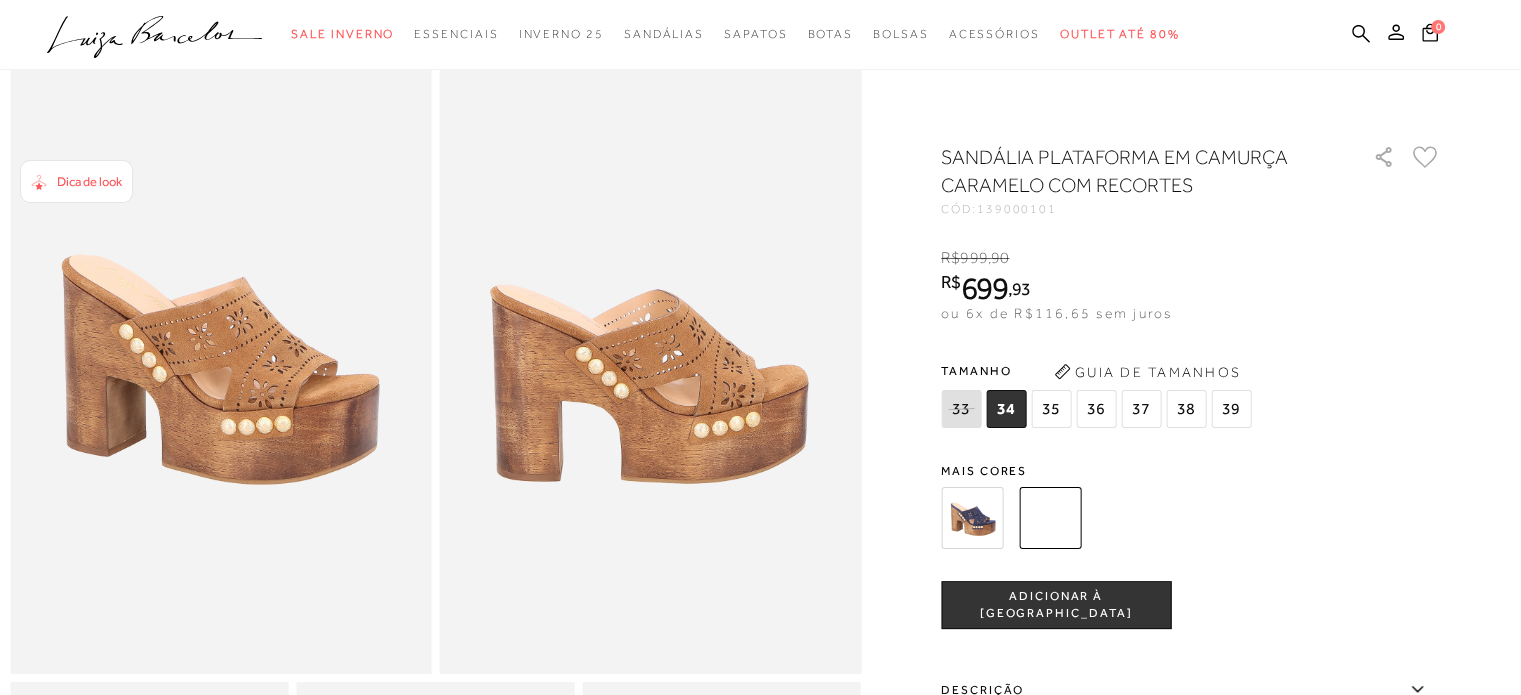 scroll, scrollTop: 166, scrollLeft: 0, axis: vertical 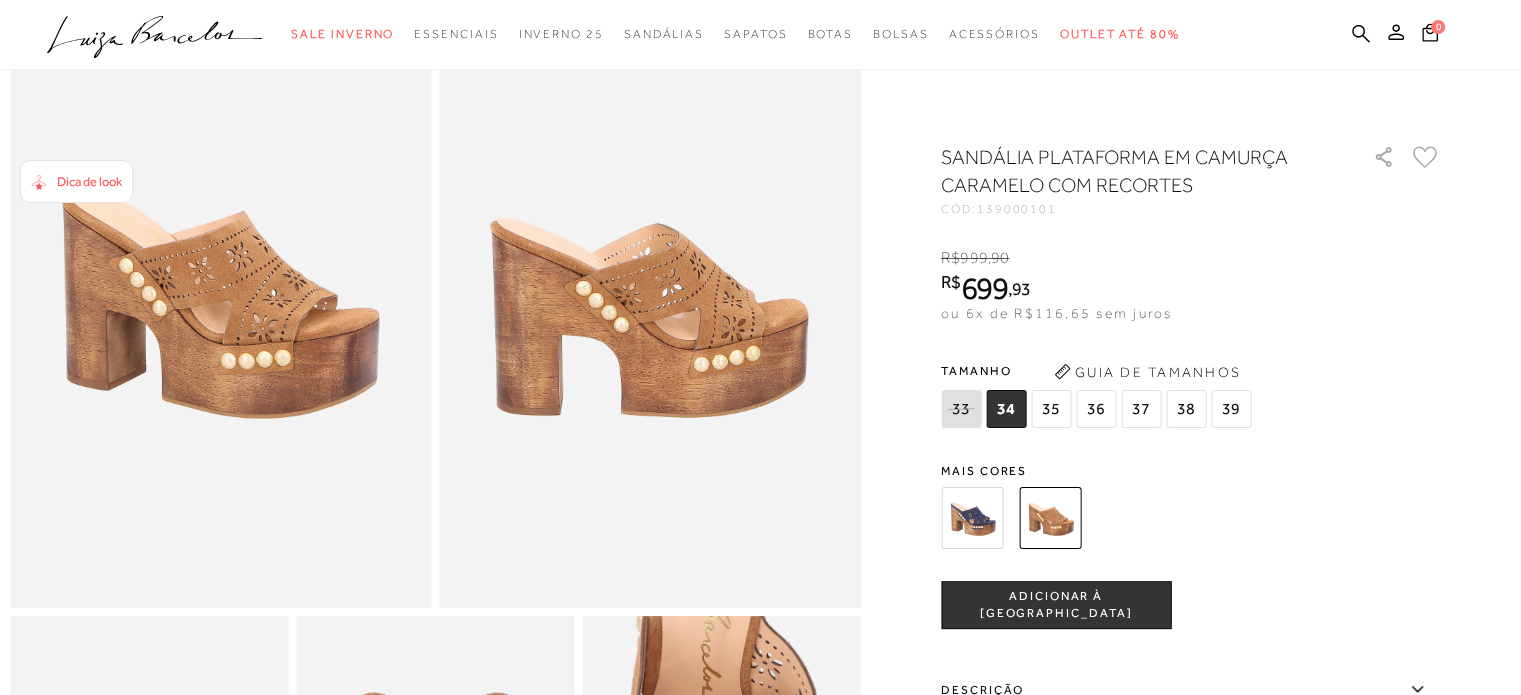 click on "35" at bounding box center (1051, 409) 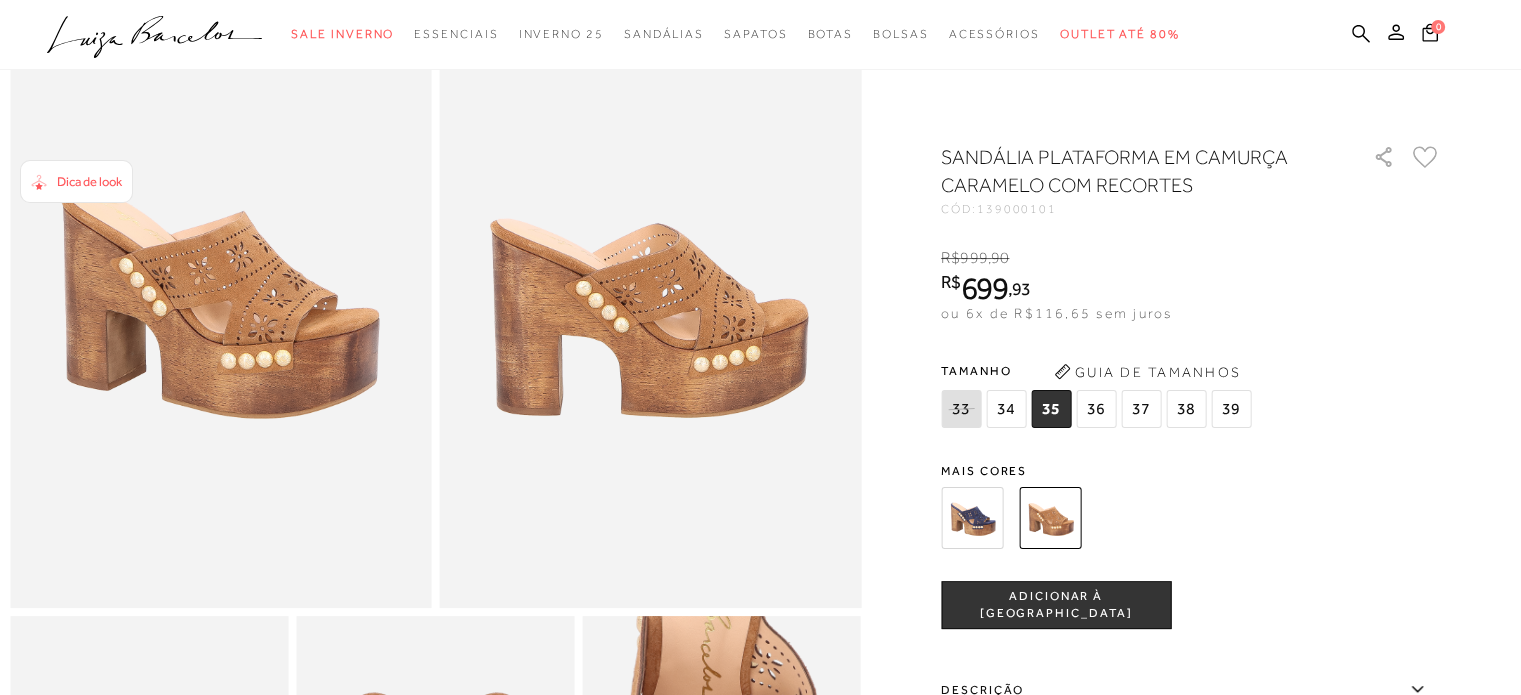 click on "35" at bounding box center (1051, 409) 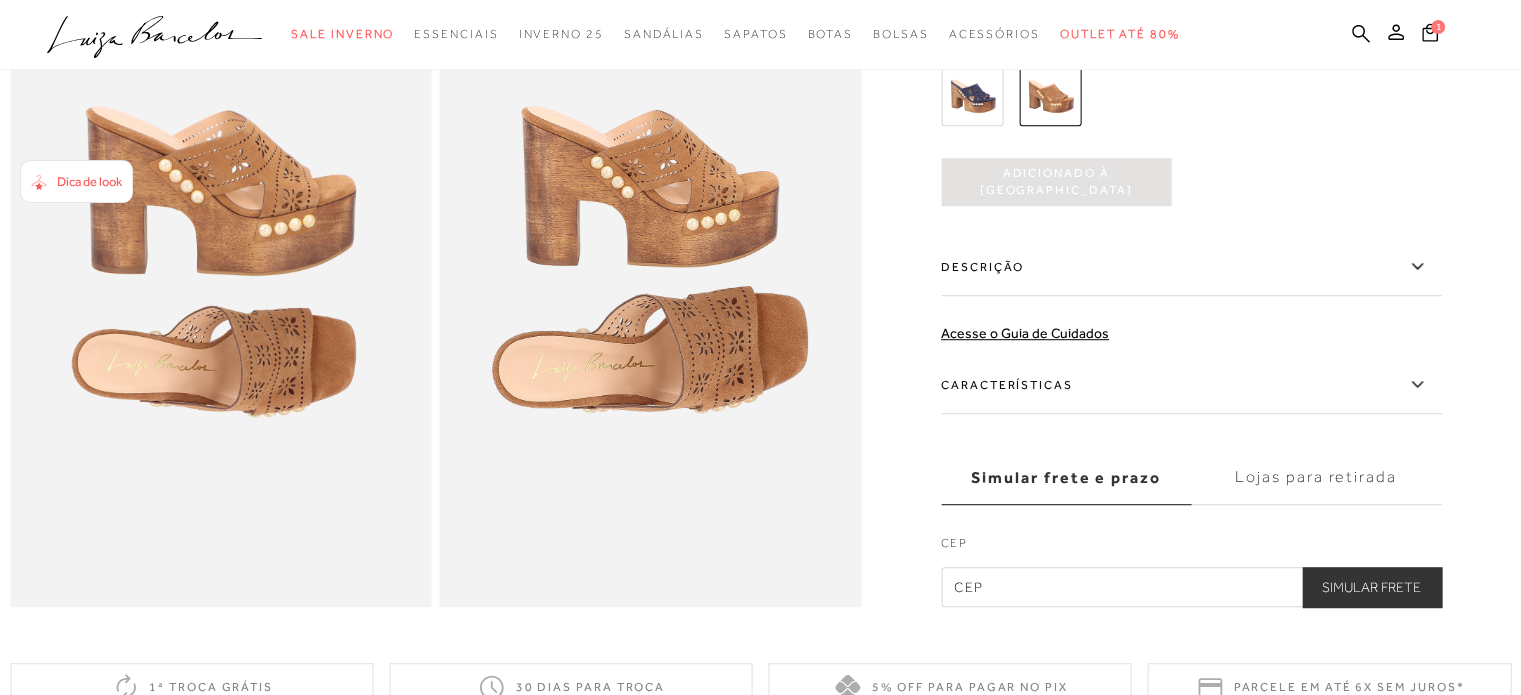 scroll, scrollTop: 1200, scrollLeft: 0, axis: vertical 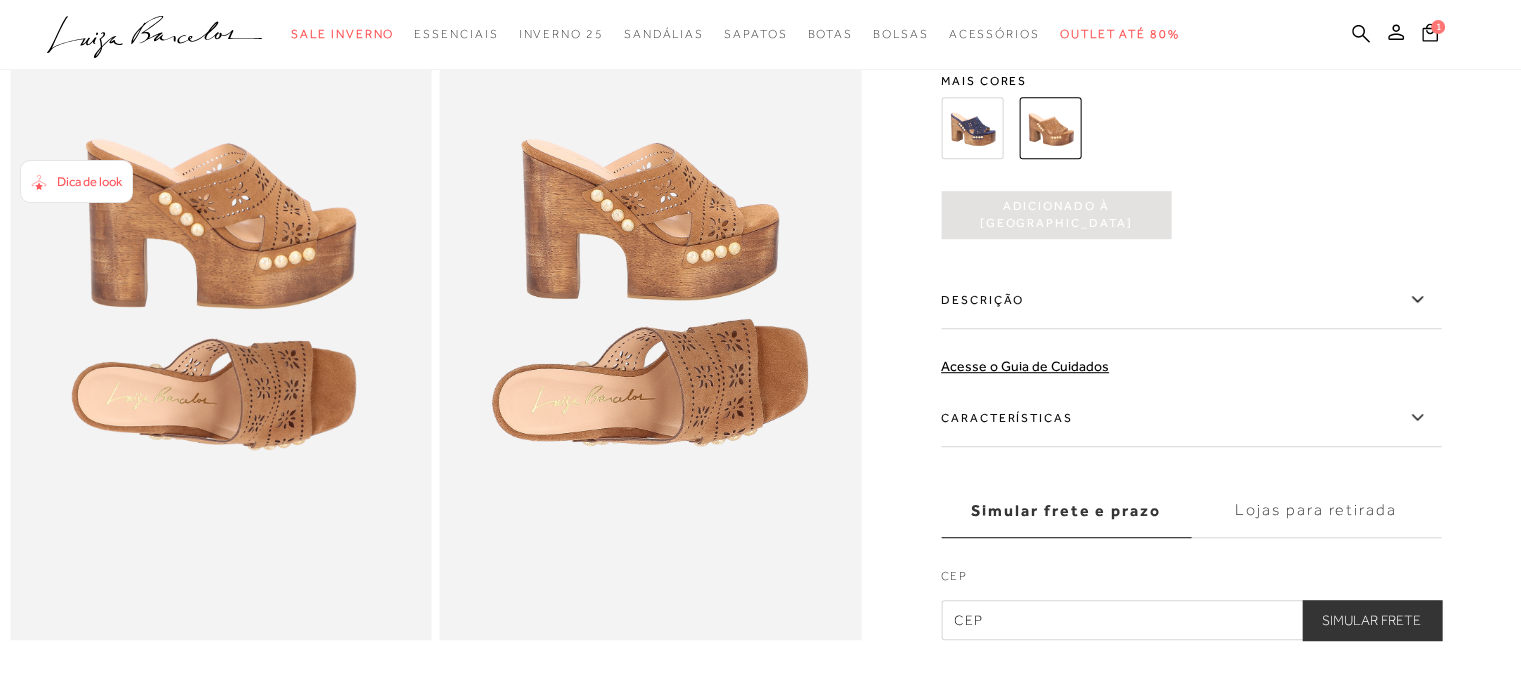 click 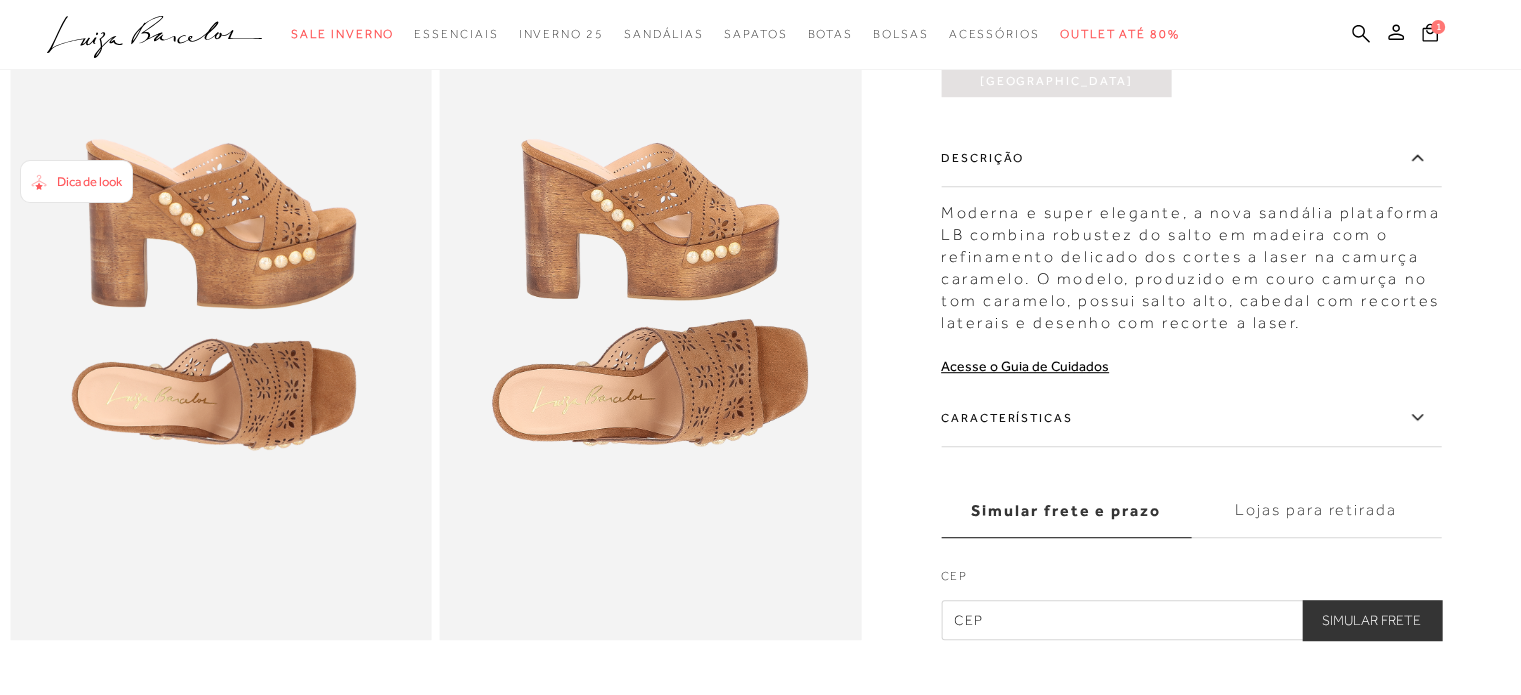 click on "Características" at bounding box center [1191, 418] 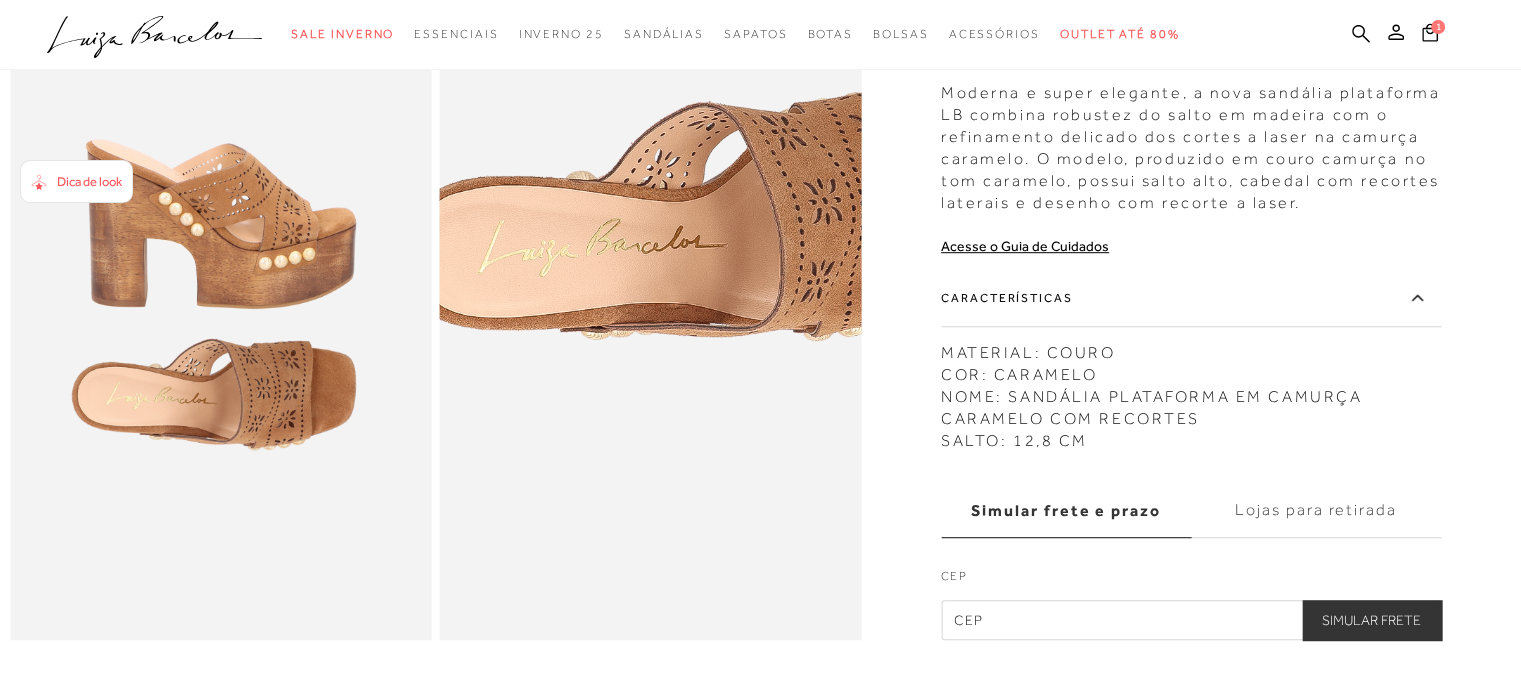 click at bounding box center [715, 96] 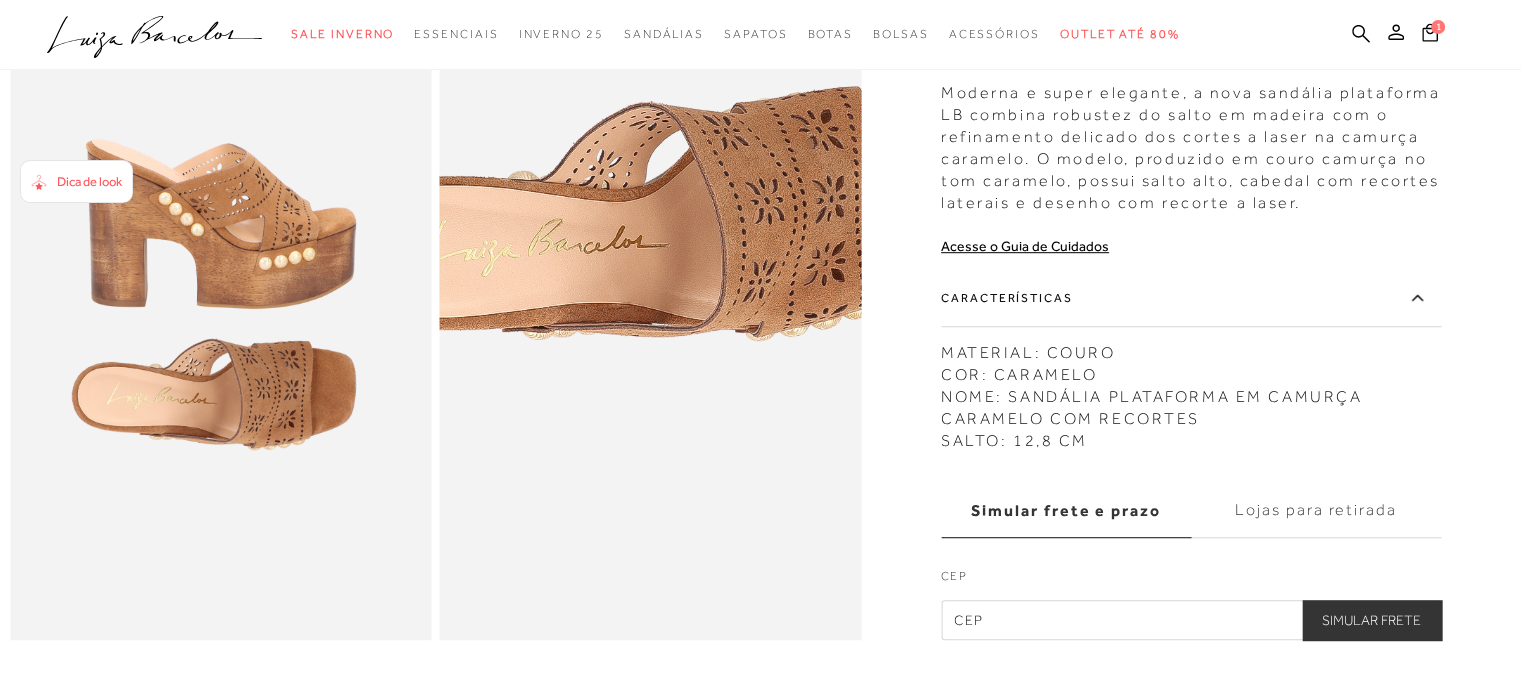 click at bounding box center (658, 96) 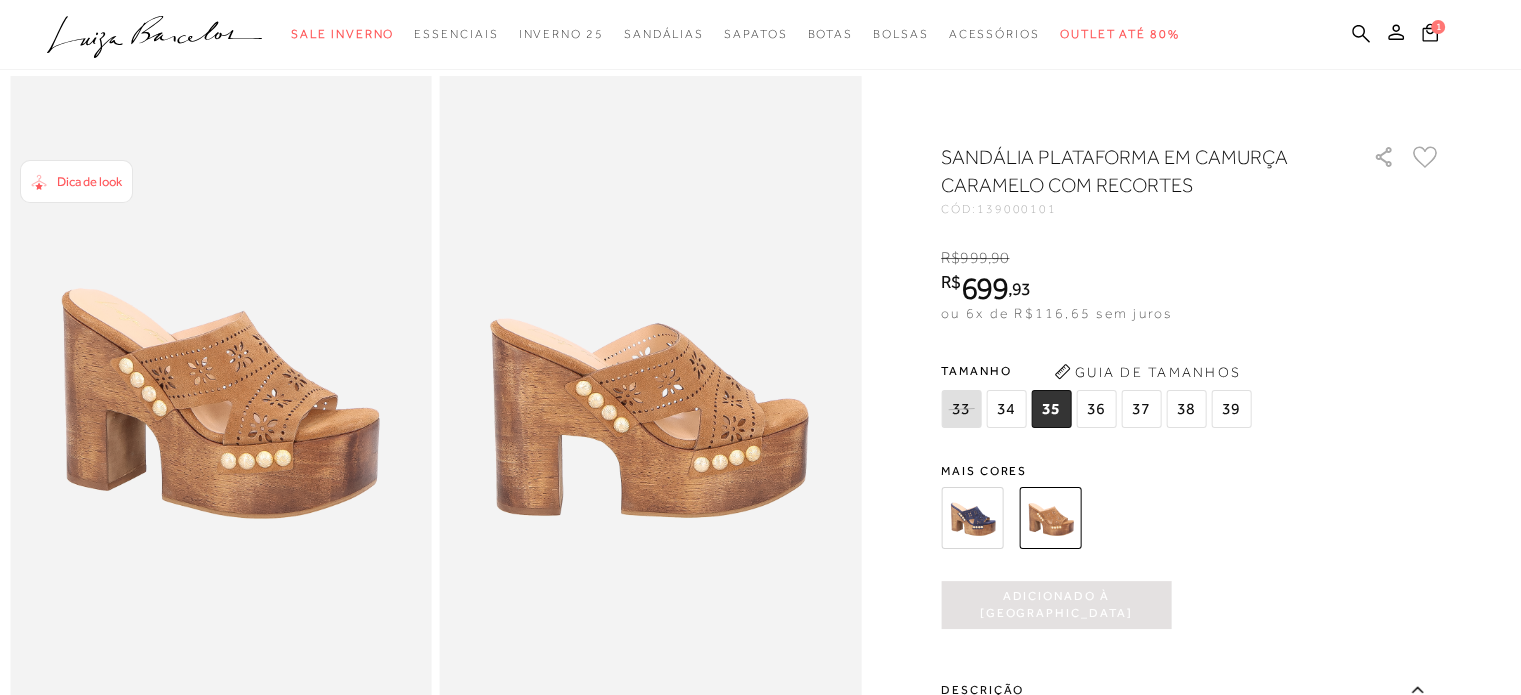 scroll, scrollTop: 0, scrollLeft: 0, axis: both 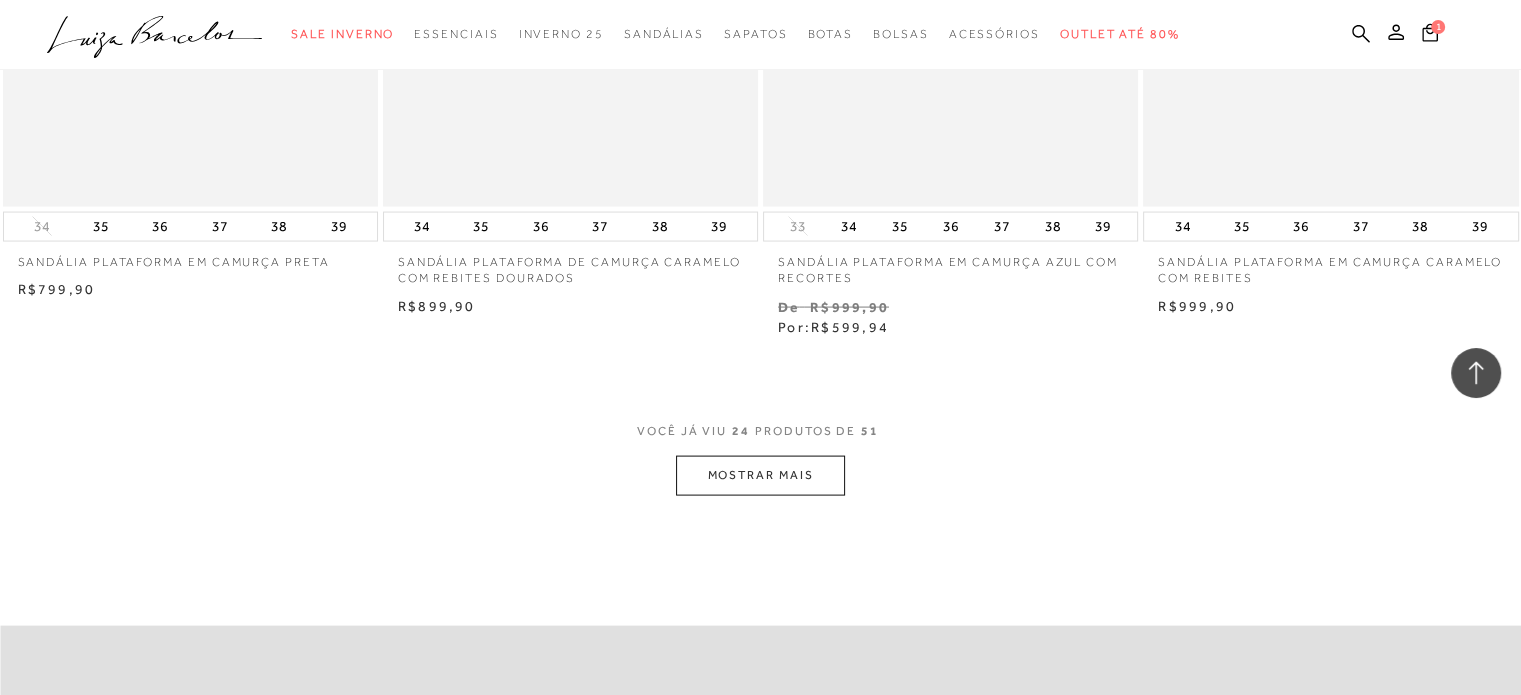 click on "MOSTRAR MAIS" at bounding box center (760, 475) 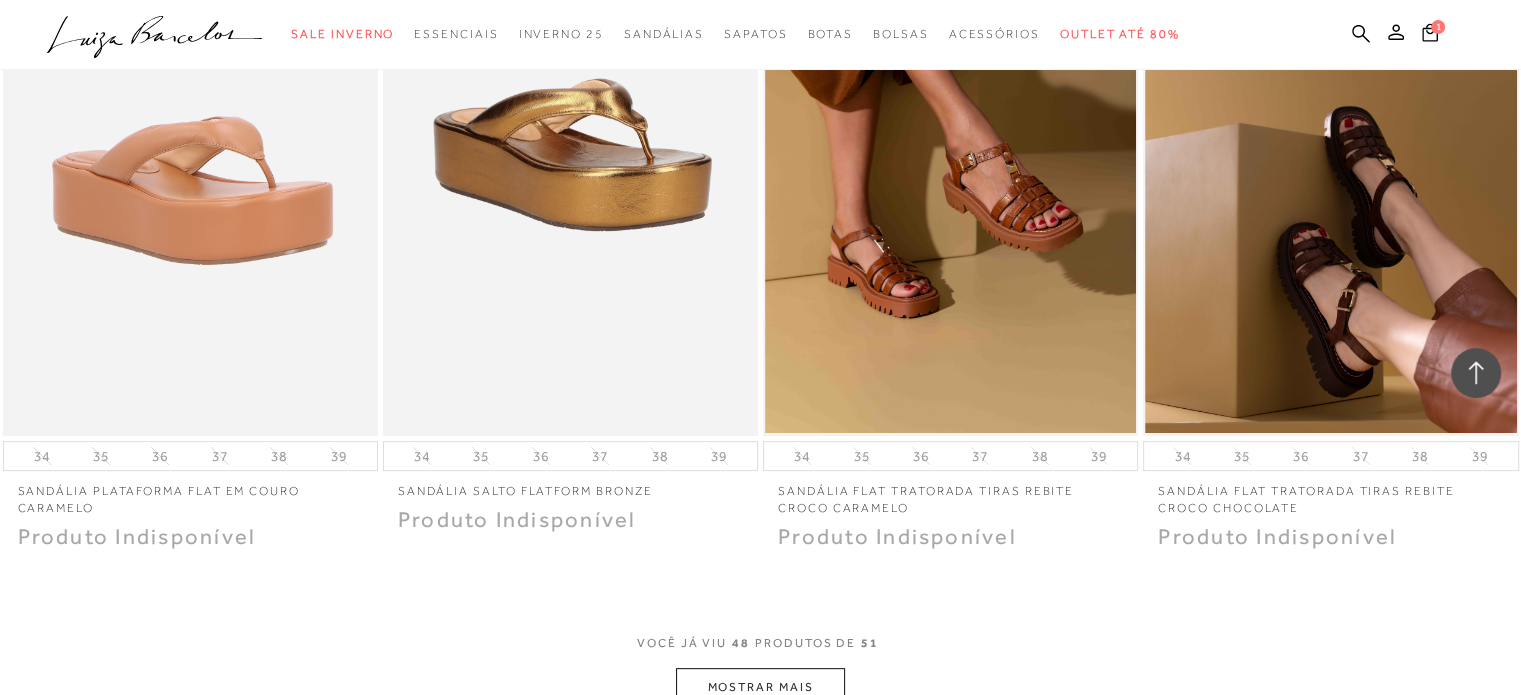 scroll, scrollTop: 8332, scrollLeft: 0, axis: vertical 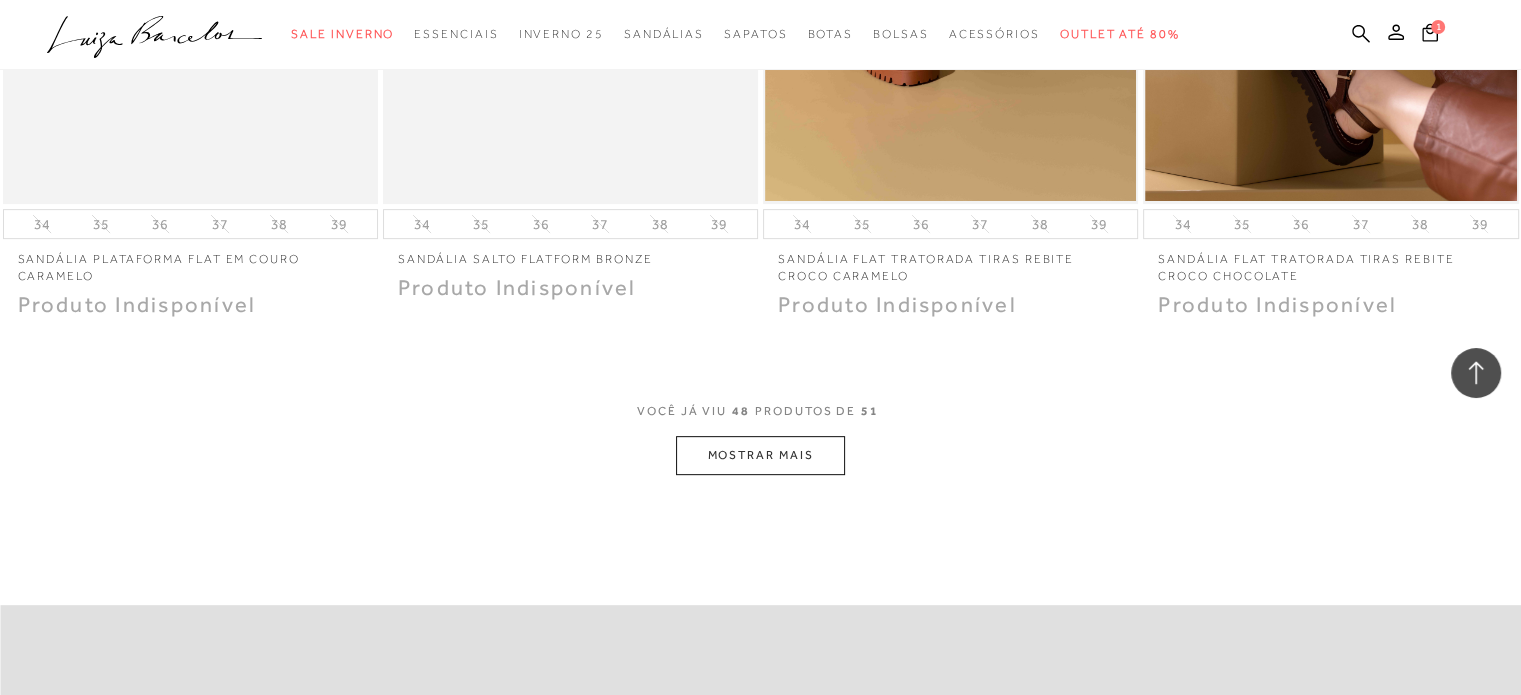click on "MOSTRAR MAIS" at bounding box center (760, 455) 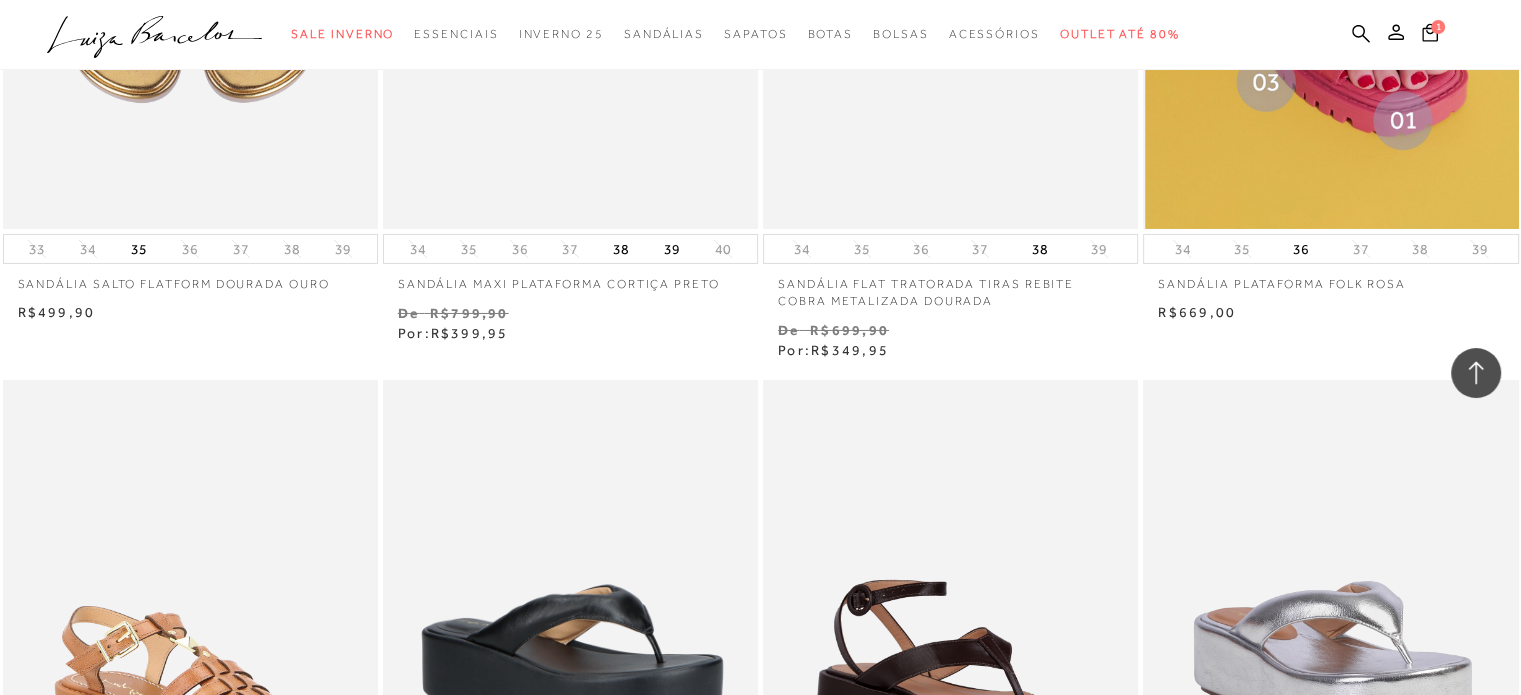 scroll, scrollTop: 6432, scrollLeft: 0, axis: vertical 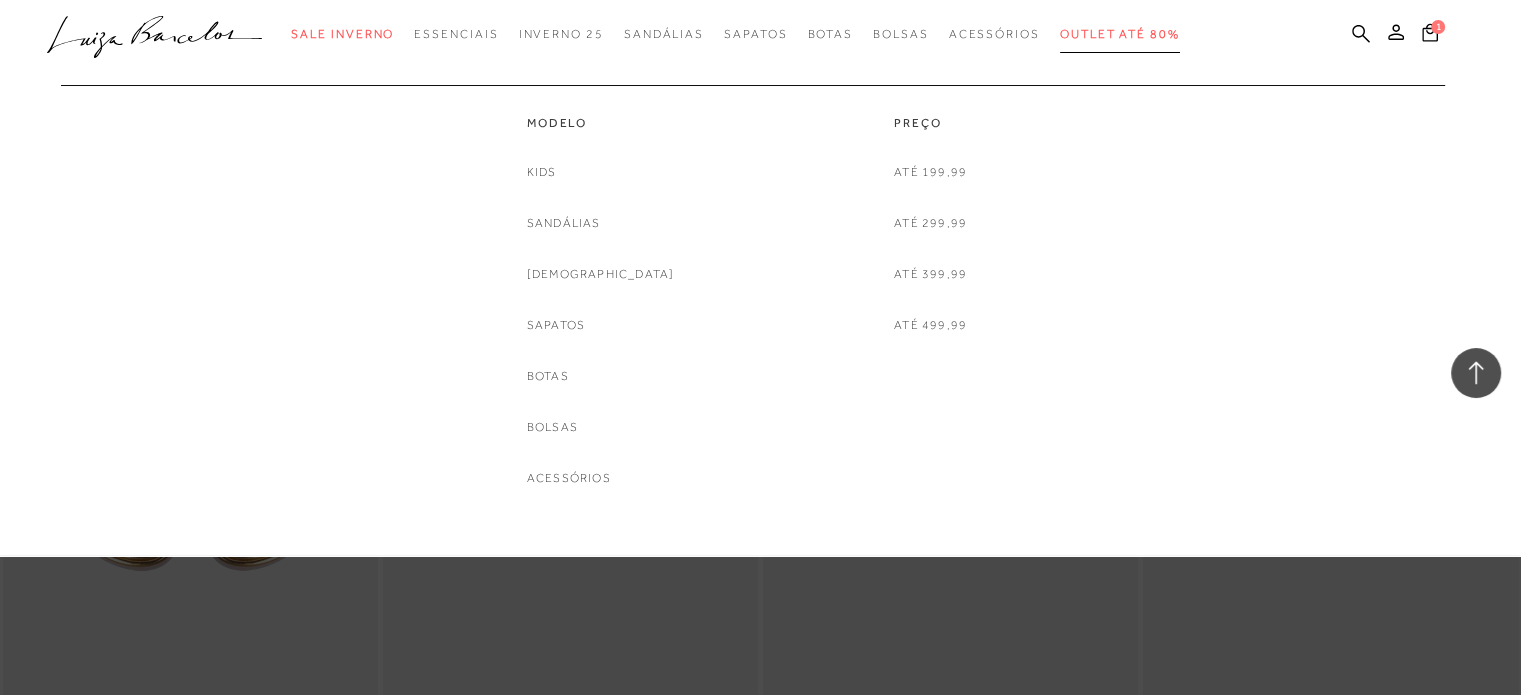 click on "Outlet até 80%" at bounding box center [1120, 34] 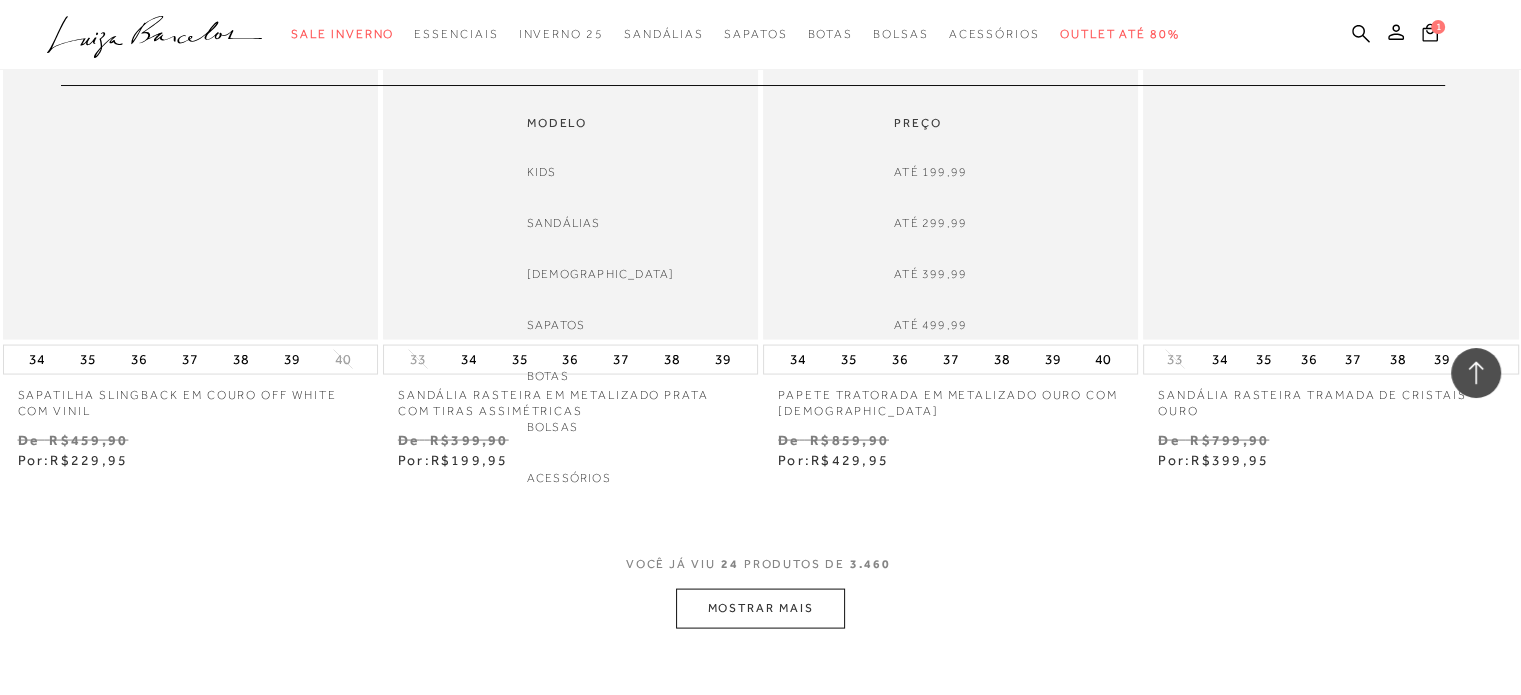 scroll, scrollTop: 4200, scrollLeft: 0, axis: vertical 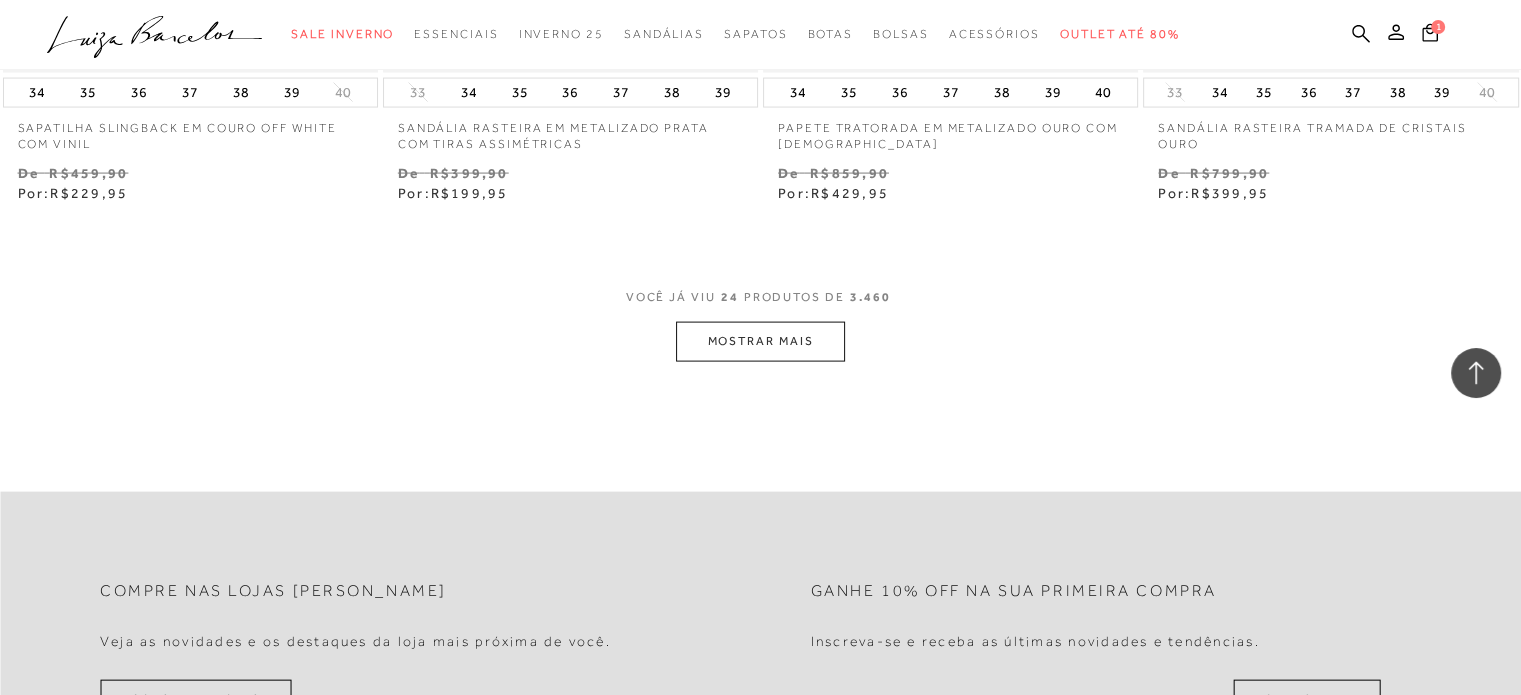 click on "MOSTRAR MAIS" at bounding box center [760, 341] 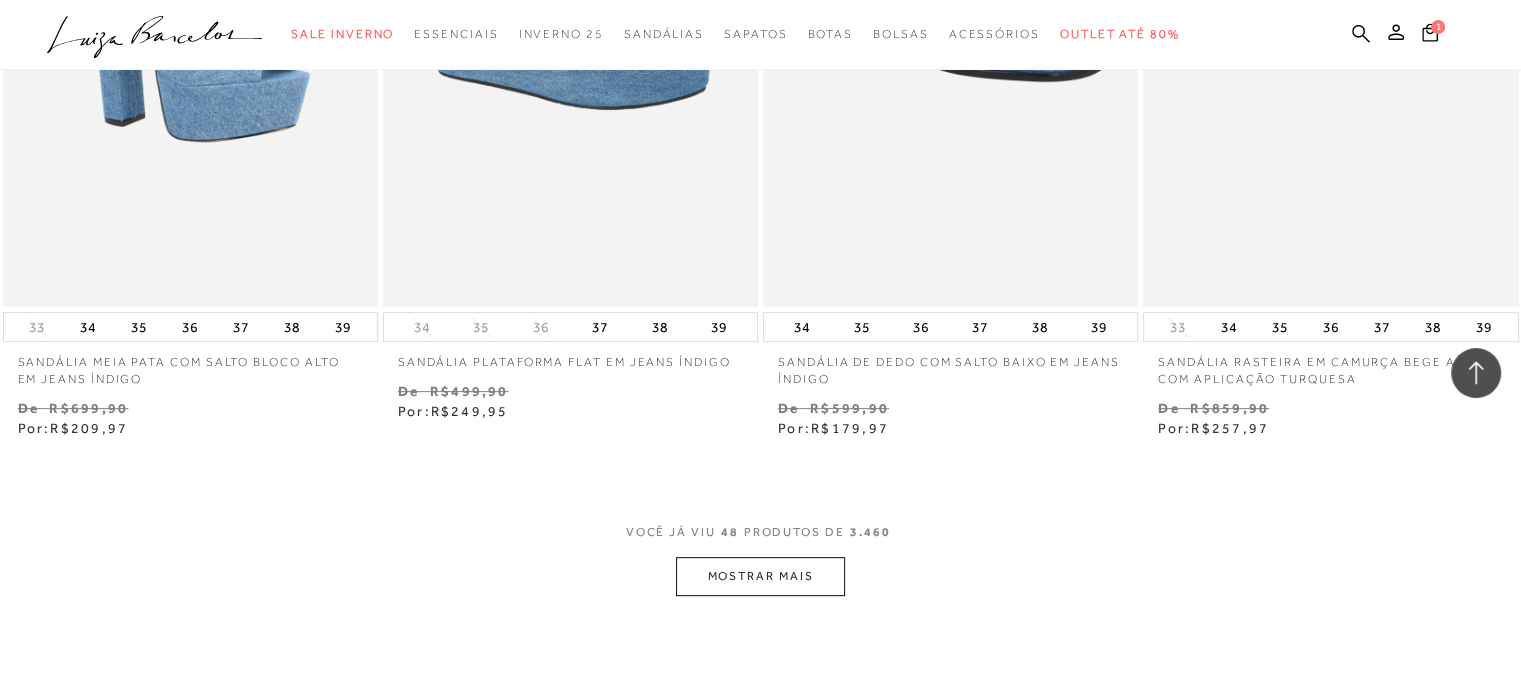 scroll, scrollTop: 8400, scrollLeft: 0, axis: vertical 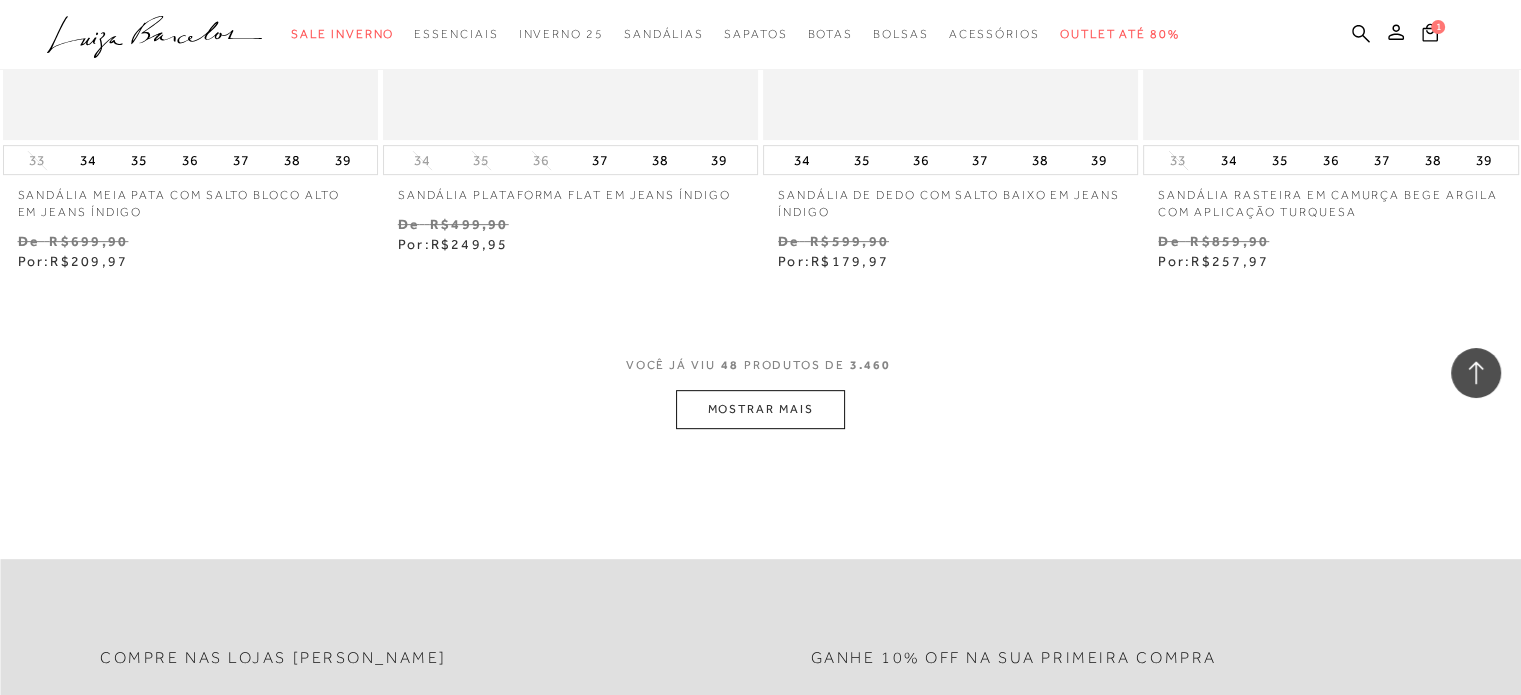 click on "MOSTRAR MAIS" at bounding box center [760, 409] 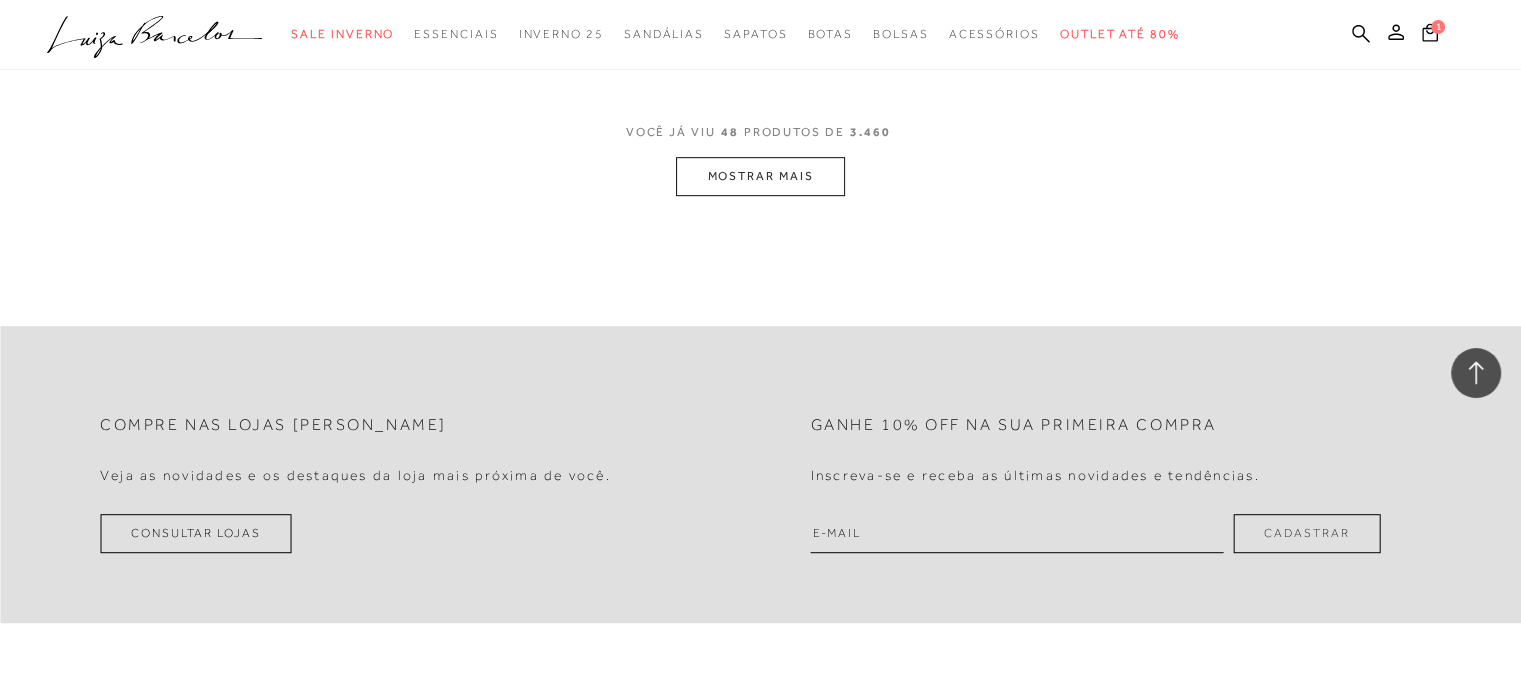 click on "MOSTRAR MAIS" at bounding box center (760, 176) 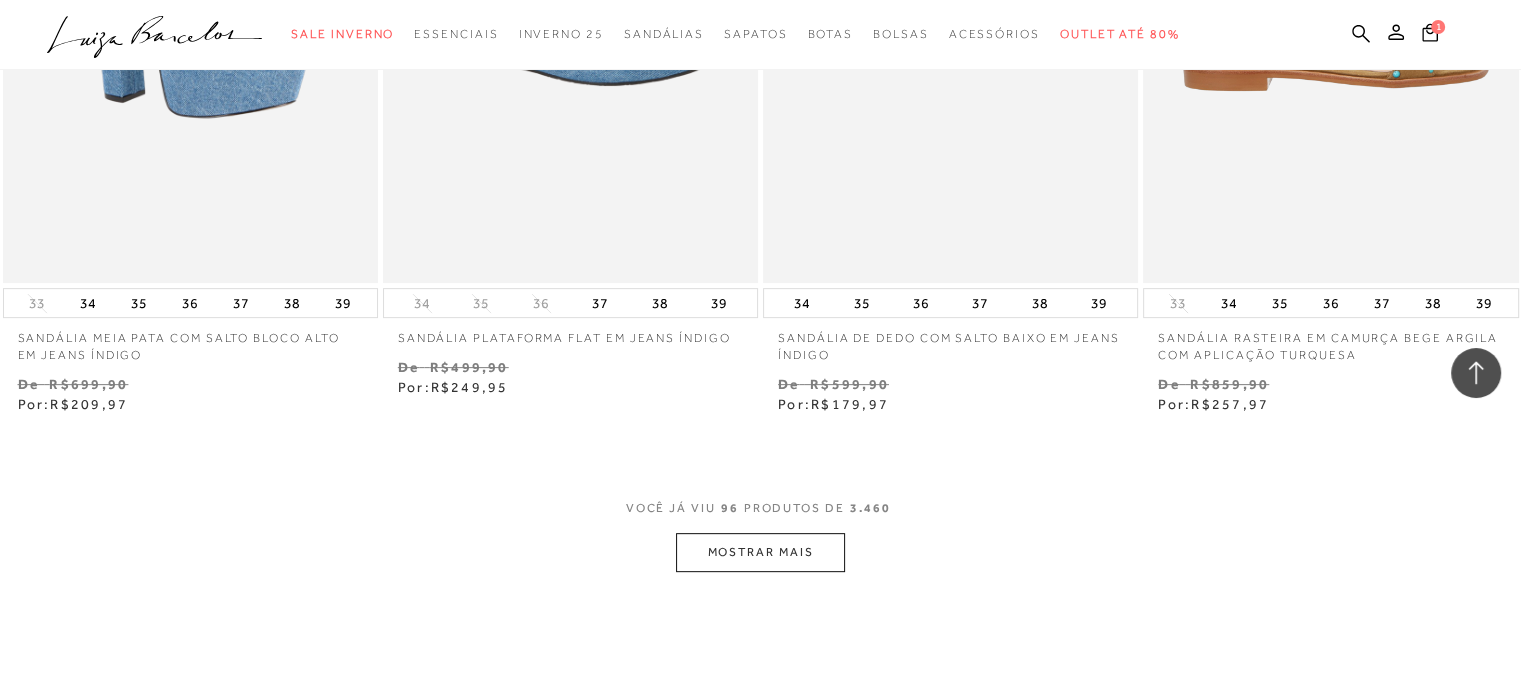 scroll, scrollTop: 7990, scrollLeft: 0, axis: vertical 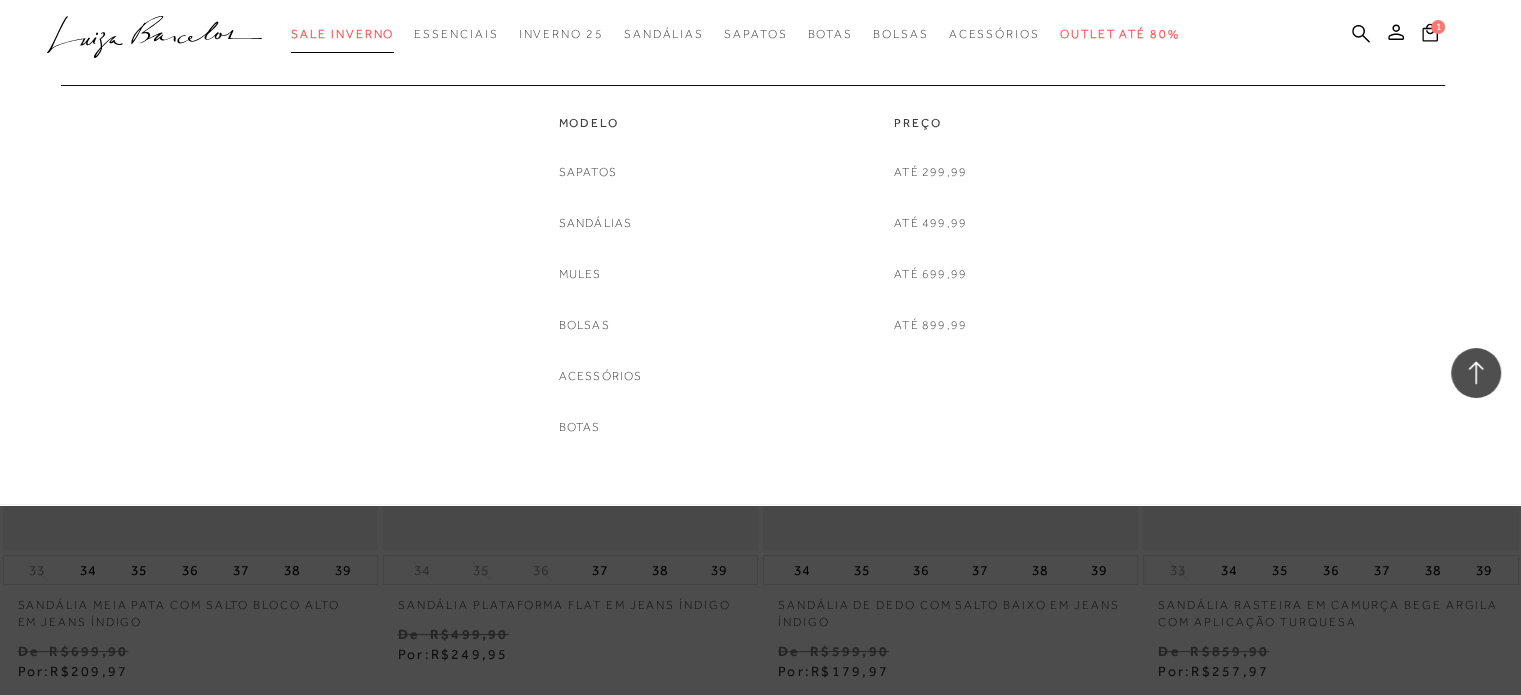 click on "Sale Inverno" at bounding box center (342, 34) 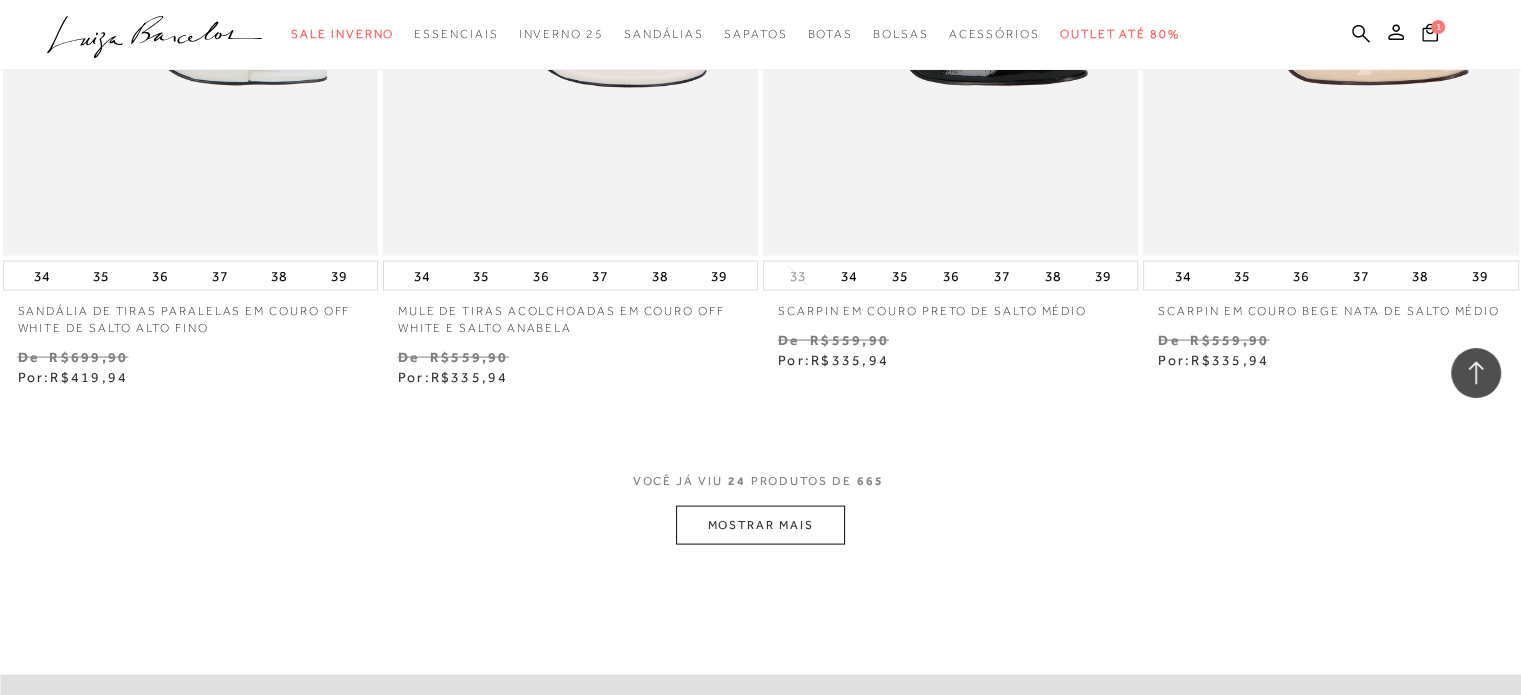 scroll, scrollTop: 4267, scrollLeft: 0, axis: vertical 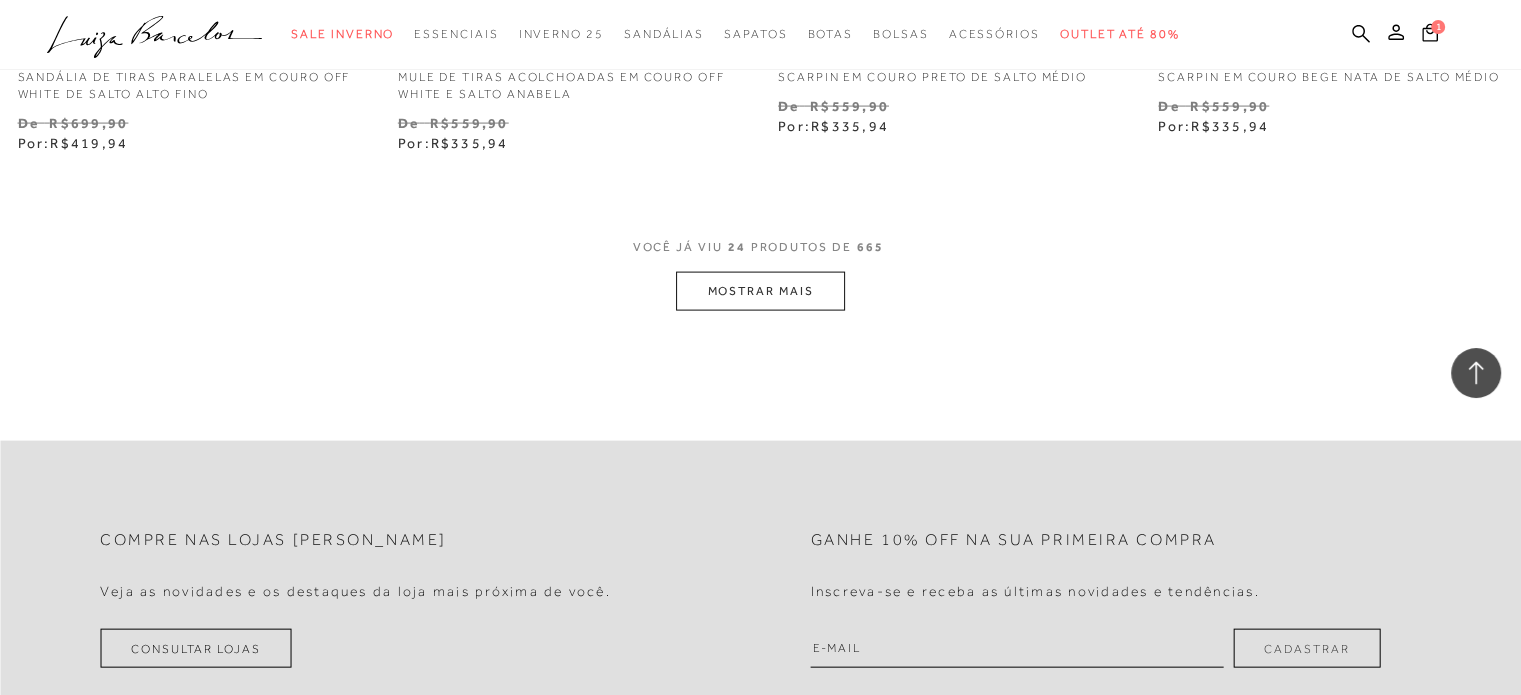 click on "MOSTRAR MAIS" at bounding box center (760, 291) 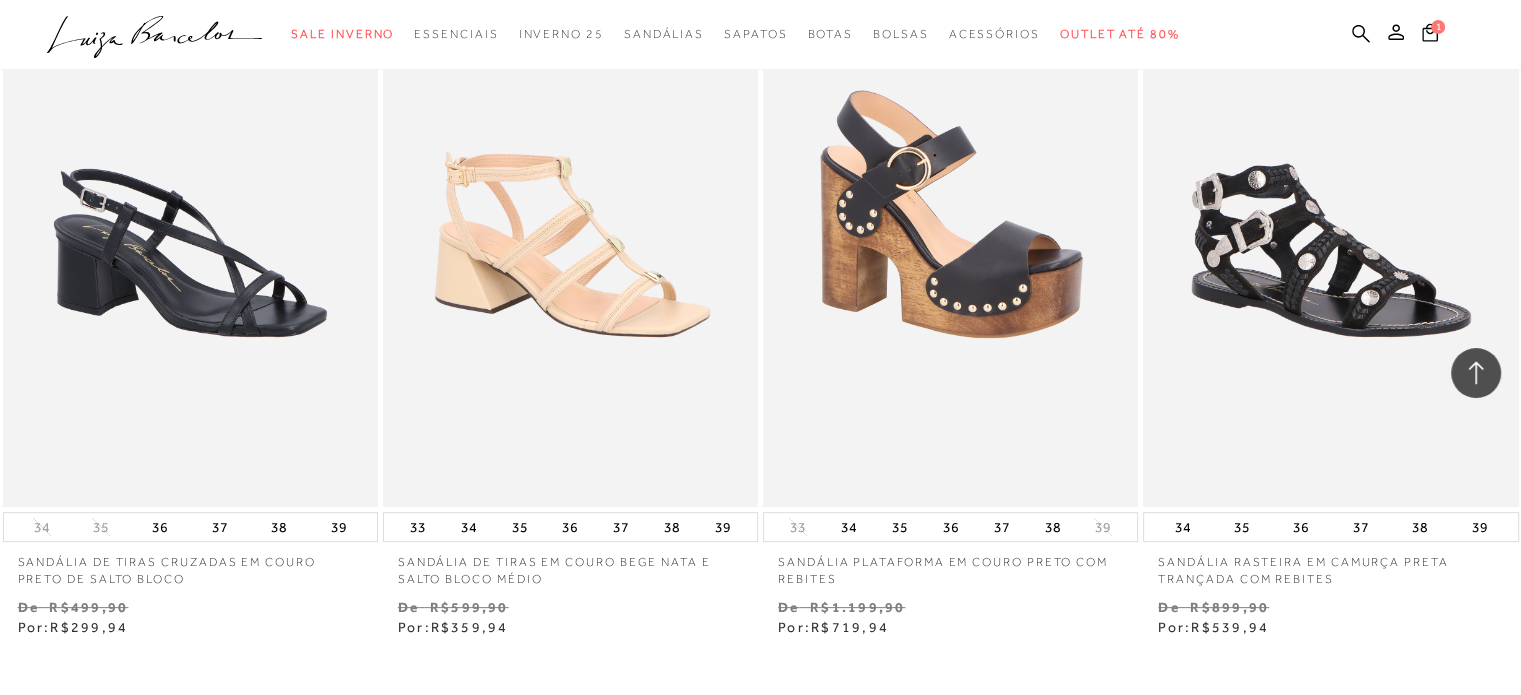 scroll, scrollTop: 8333, scrollLeft: 0, axis: vertical 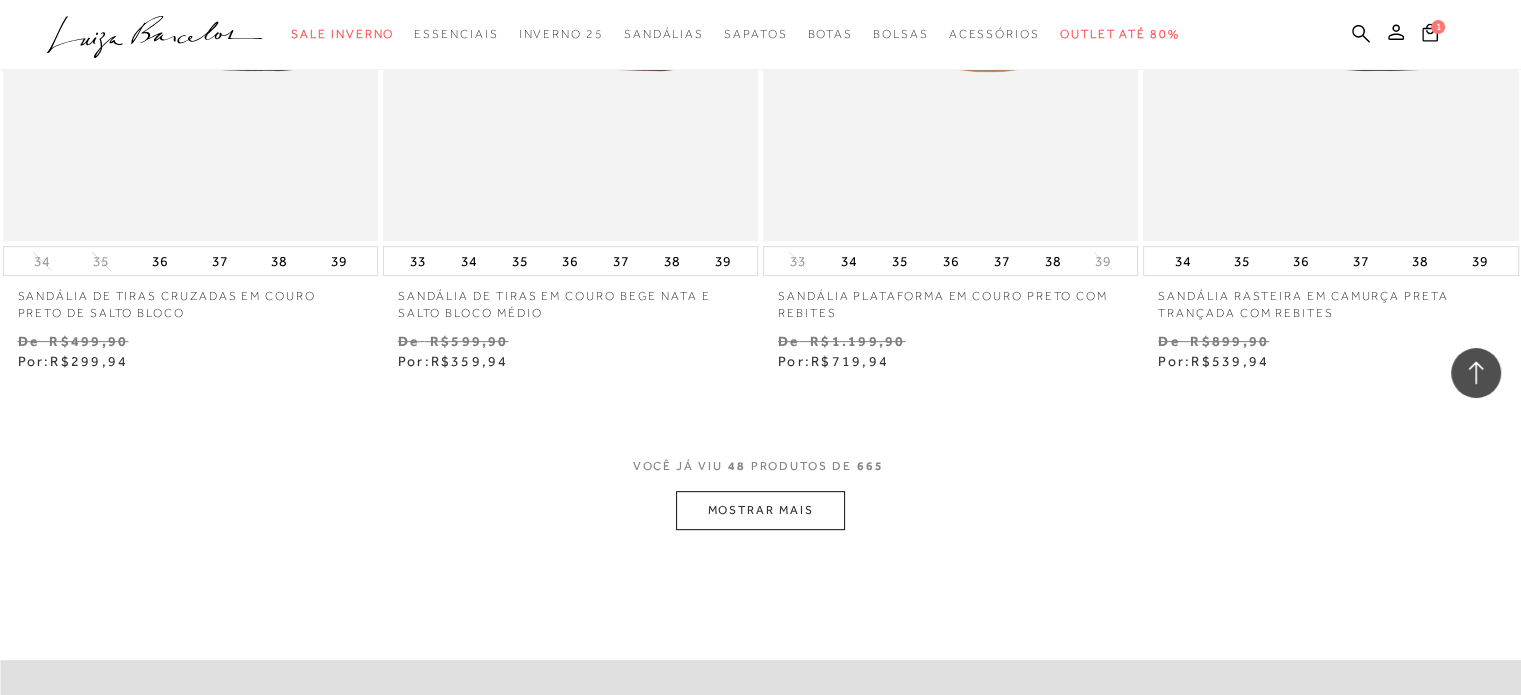 click on "MOSTRAR MAIS" at bounding box center (760, 510) 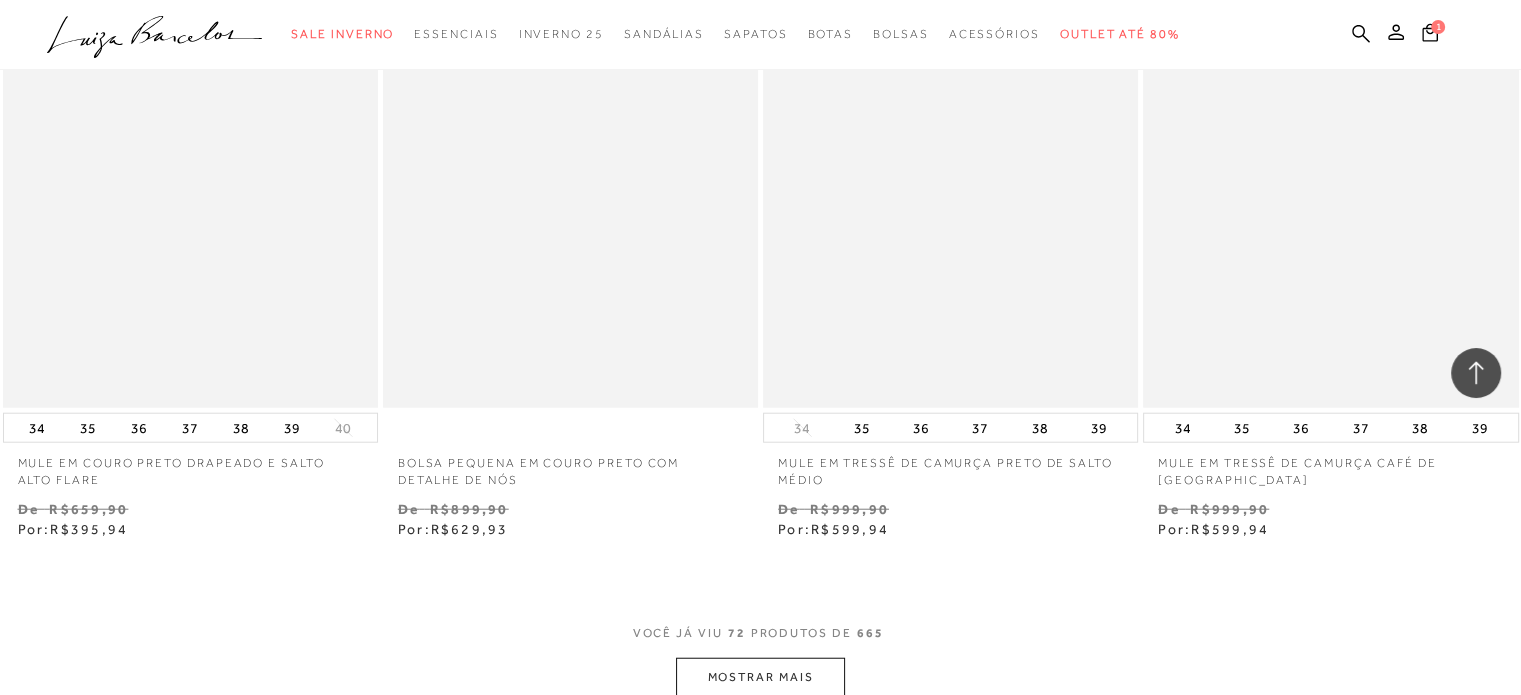 scroll, scrollTop: 12733, scrollLeft: 0, axis: vertical 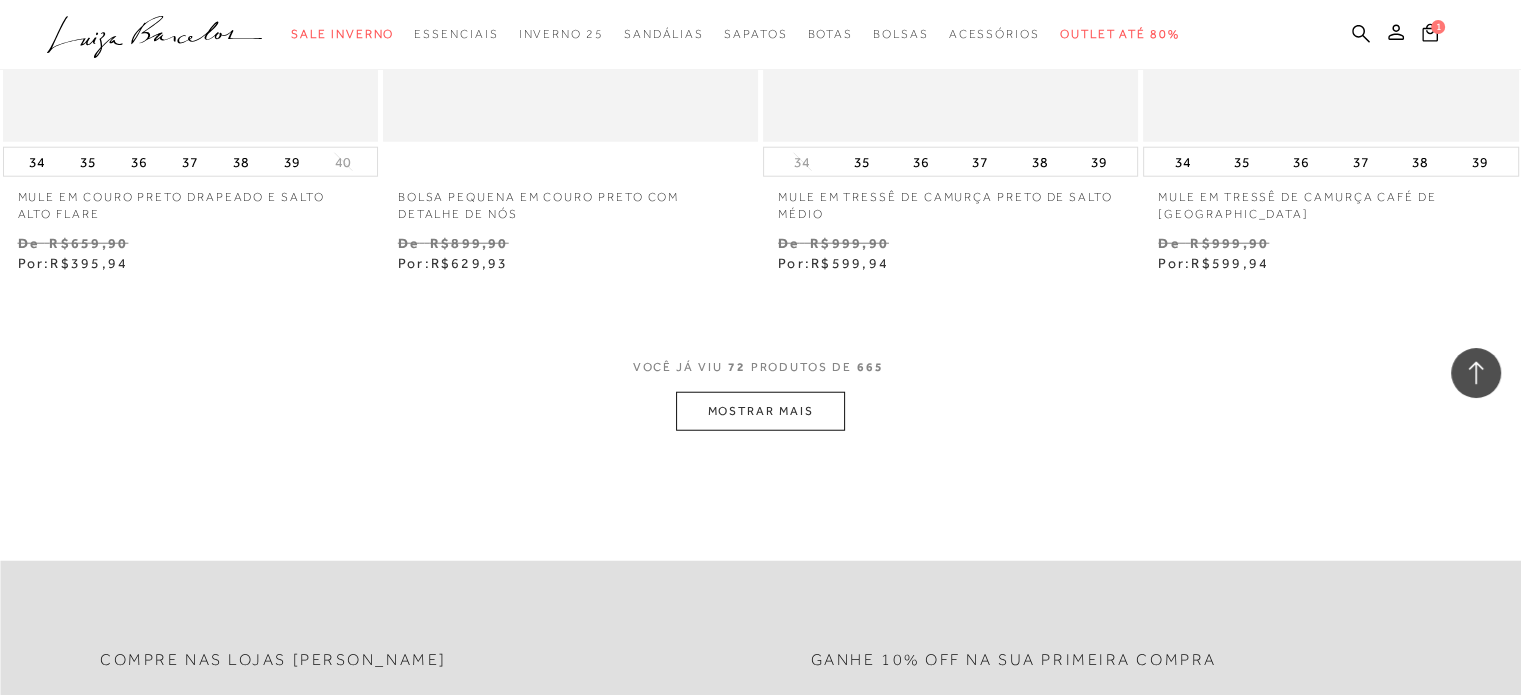 click on "MOSTRAR MAIS" at bounding box center [760, 411] 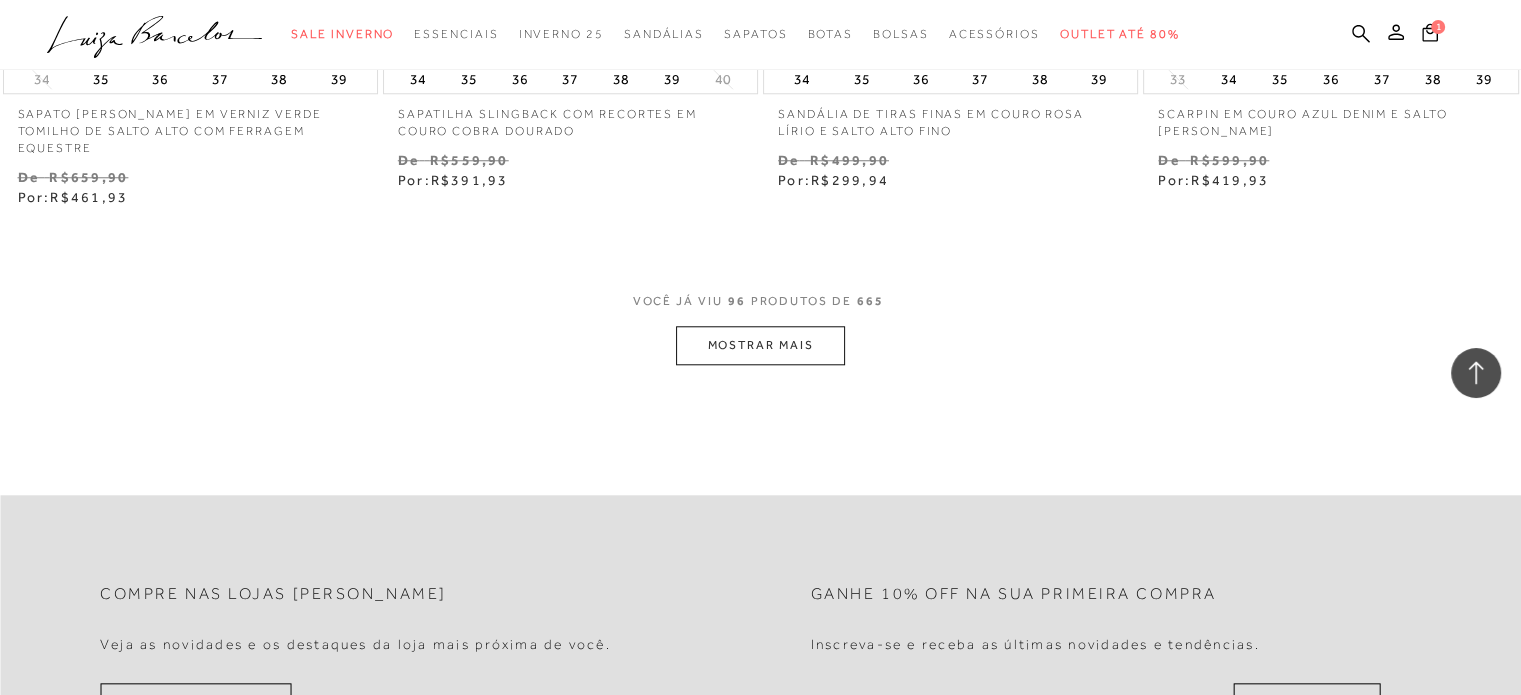 scroll, scrollTop: 17133, scrollLeft: 0, axis: vertical 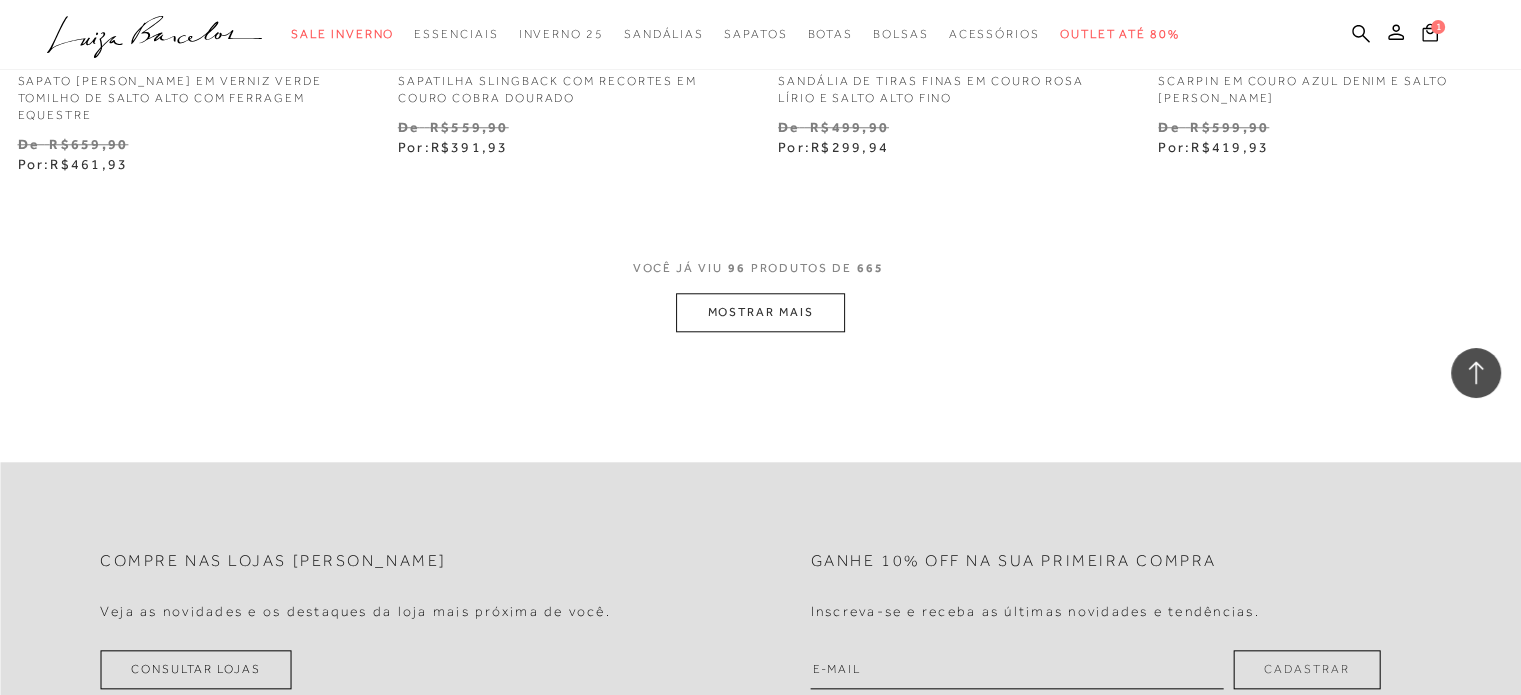click on "MOSTRAR MAIS" at bounding box center (760, 312) 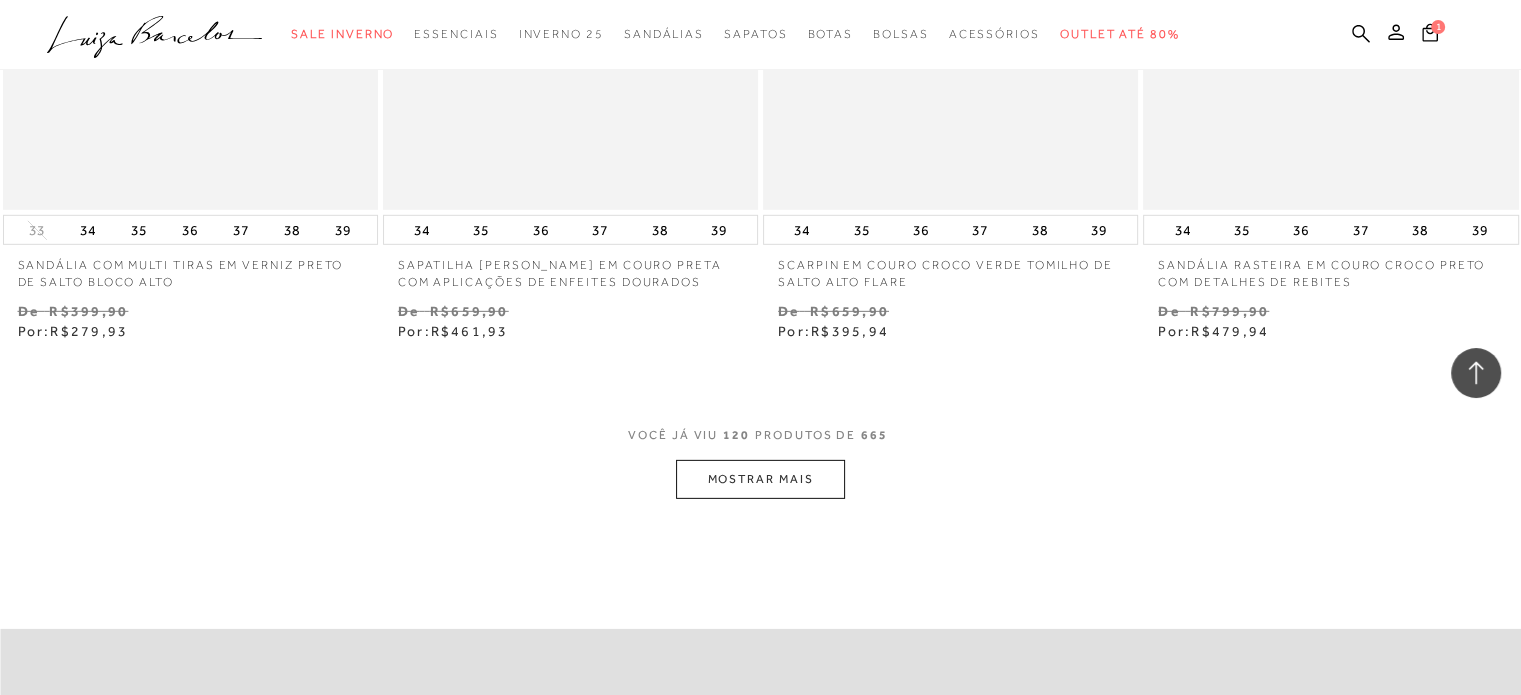 scroll, scrollTop: 21300, scrollLeft: 0, axis: vertical 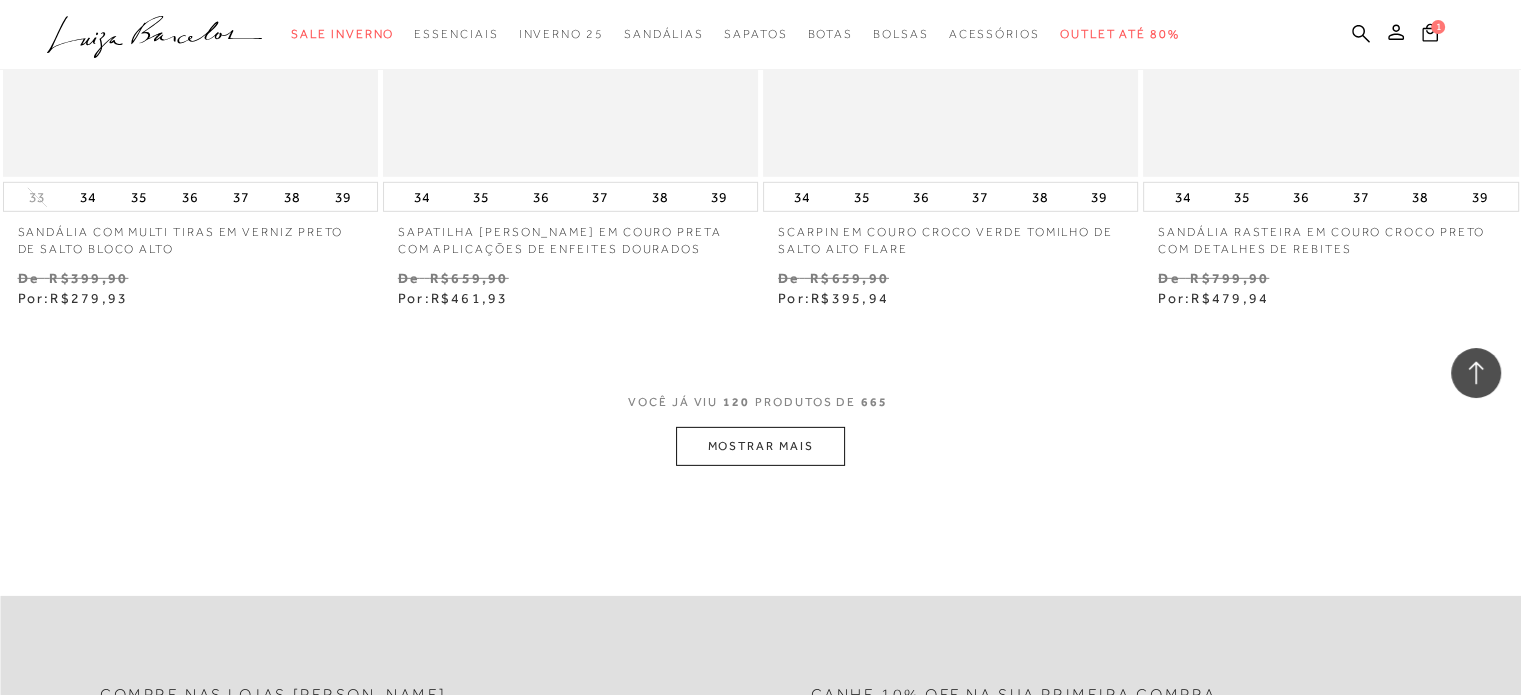 click on "MOSTRAR MAIS" at bounding box center [760, 446] 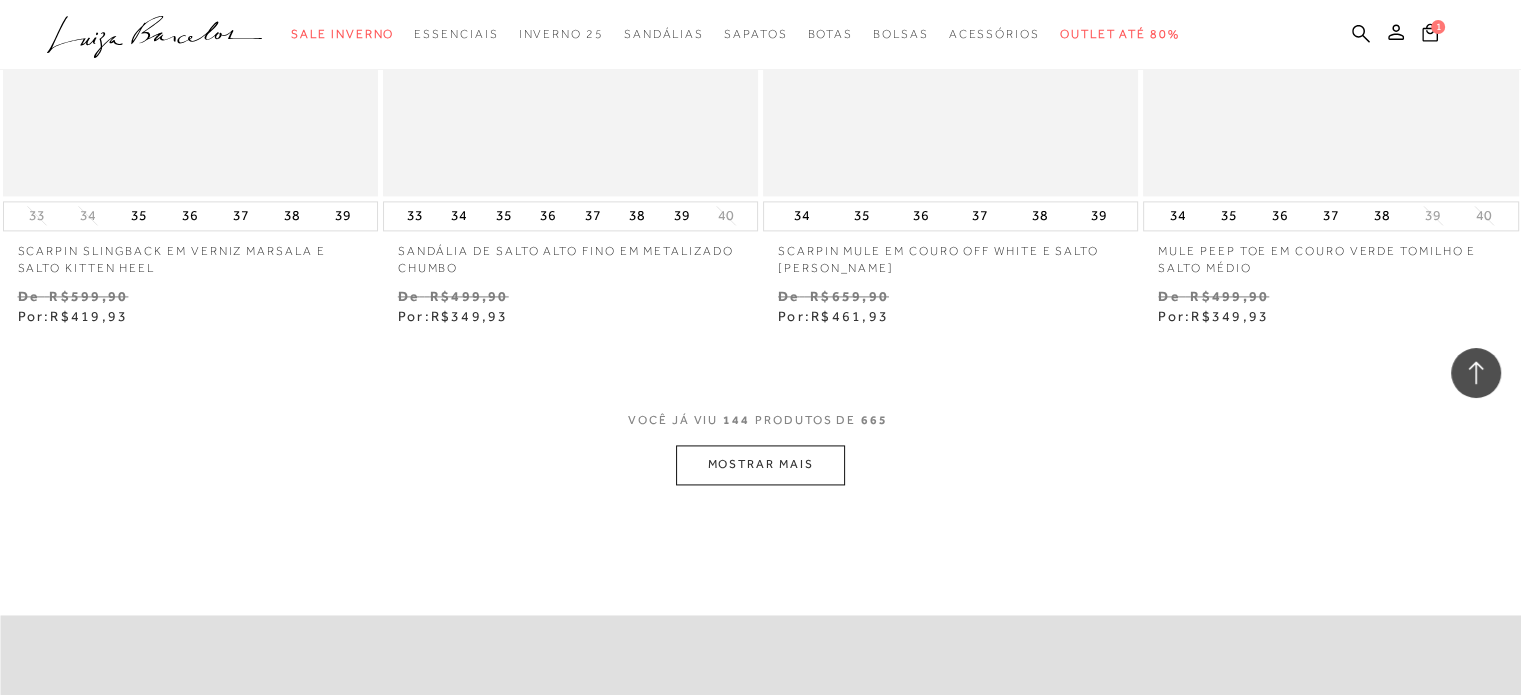 scroll, scrollTop: 25700, scrollLeft: 0, axis: vertical 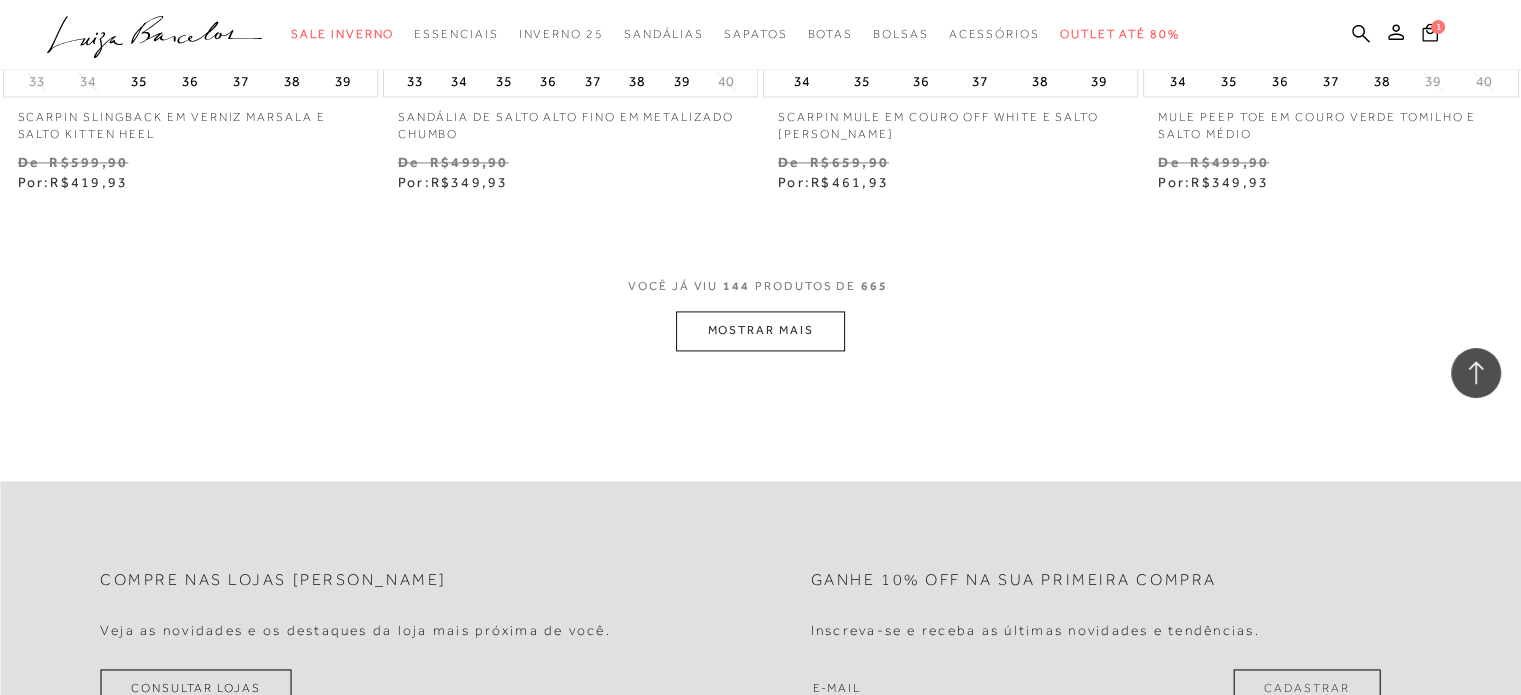 click on "MOSTRAR MAIS" at bounding box center (760, 330) 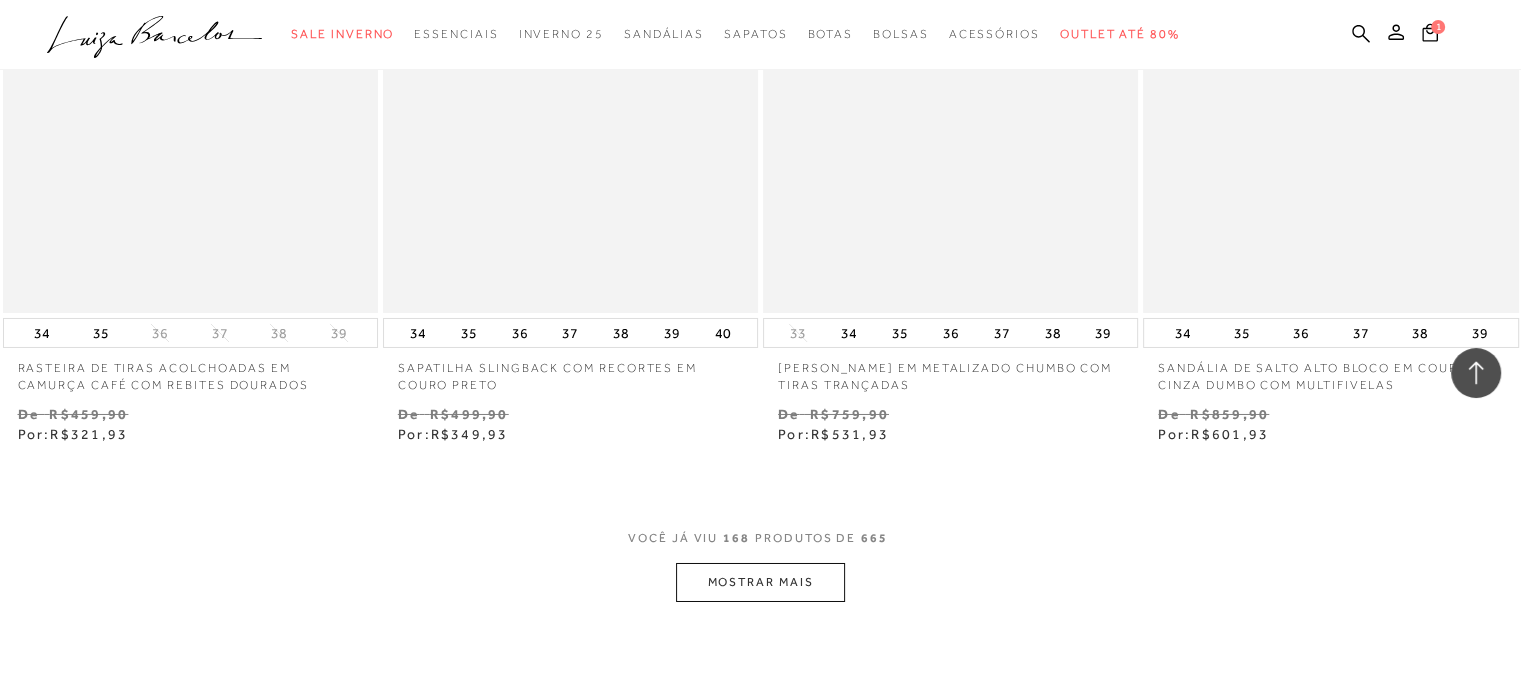 scroll, scrollTop: 29967, scrollLeft: 0, axis: vertical 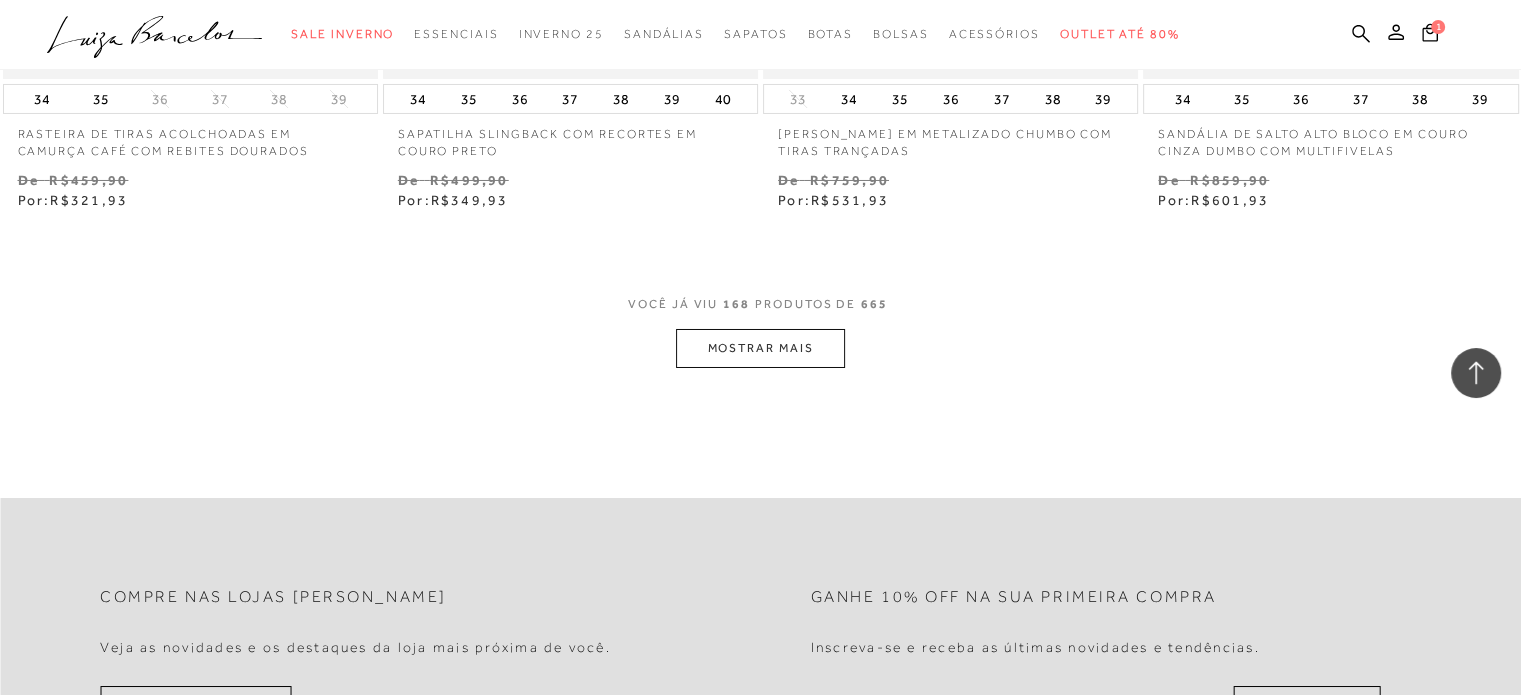 click on "MOSTRAR MAIS" at bounding box center (760, 348) 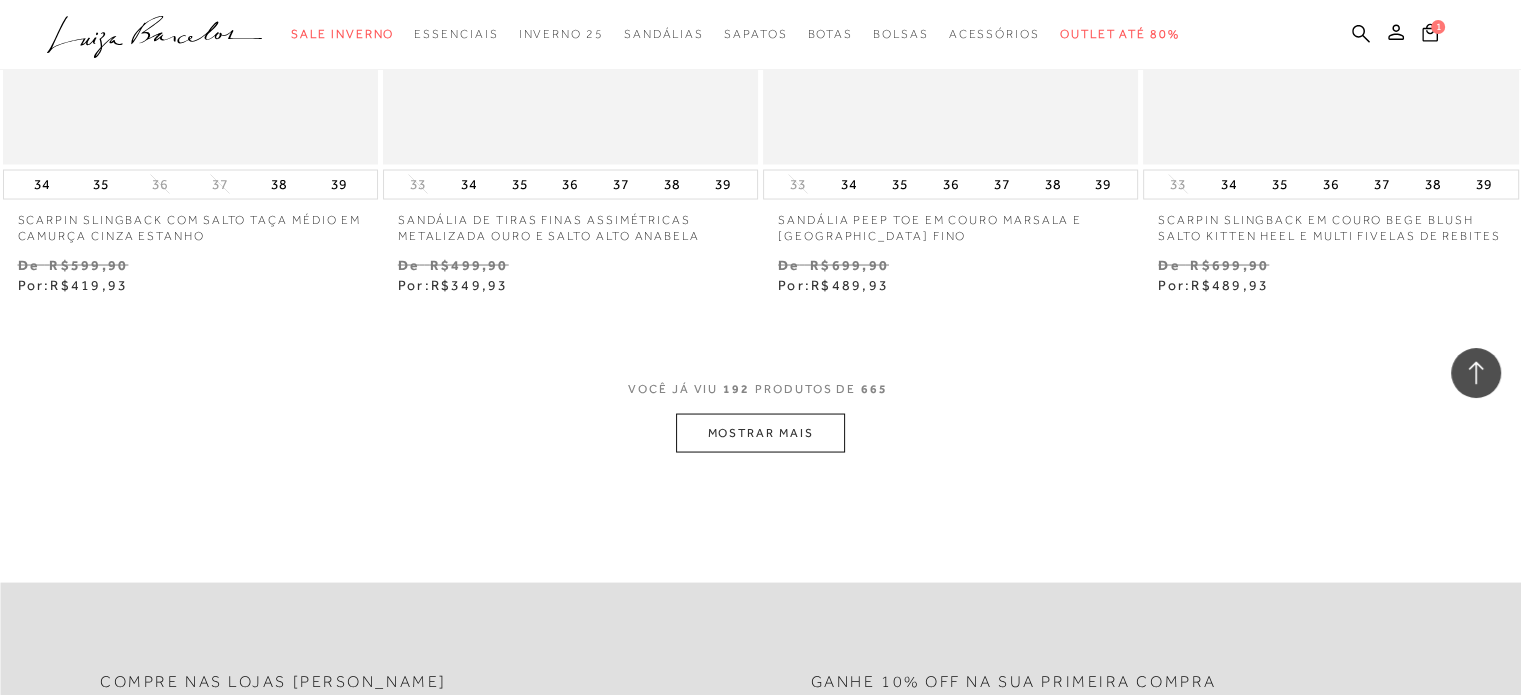 scroll, scrollTop: 34267, scrollLeft: 0, axis: vertical 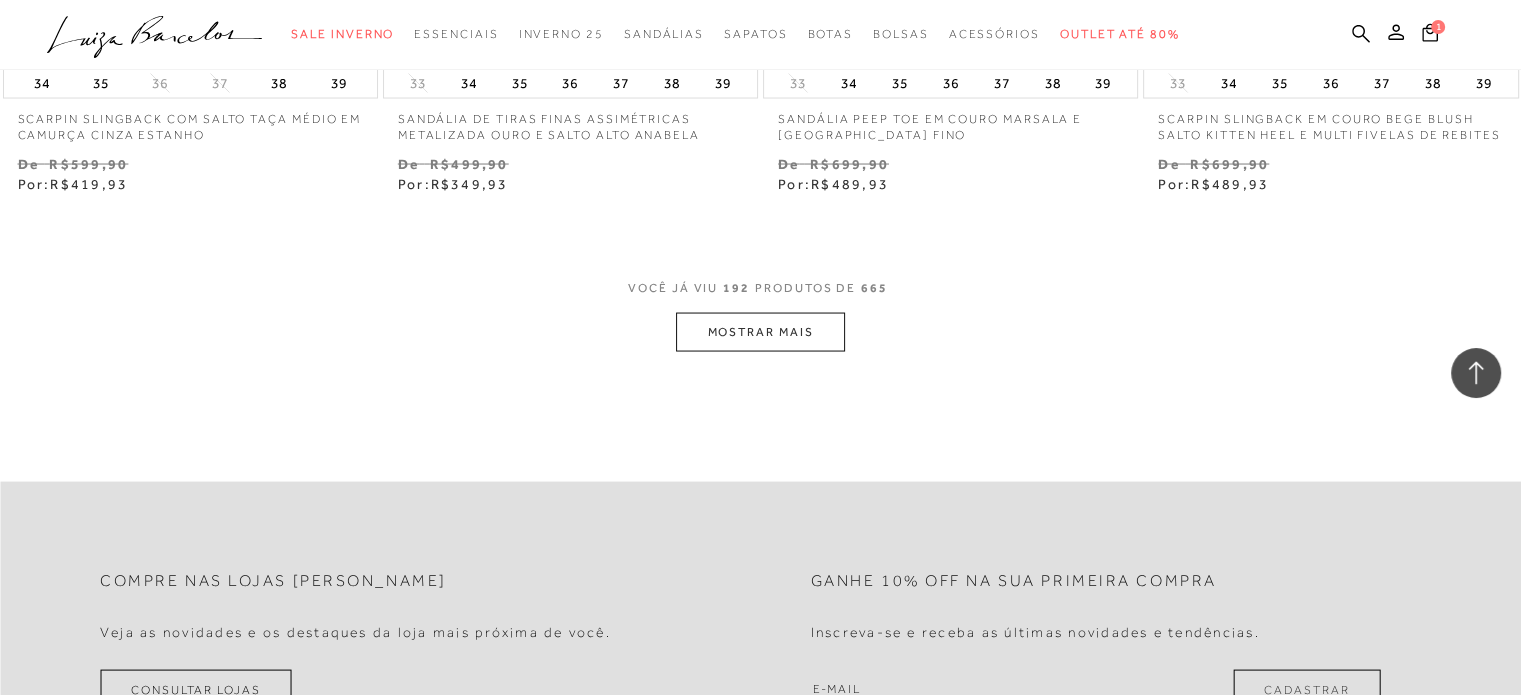 click on "MOSTRAR MAIS" at bounding box center (760, 332) 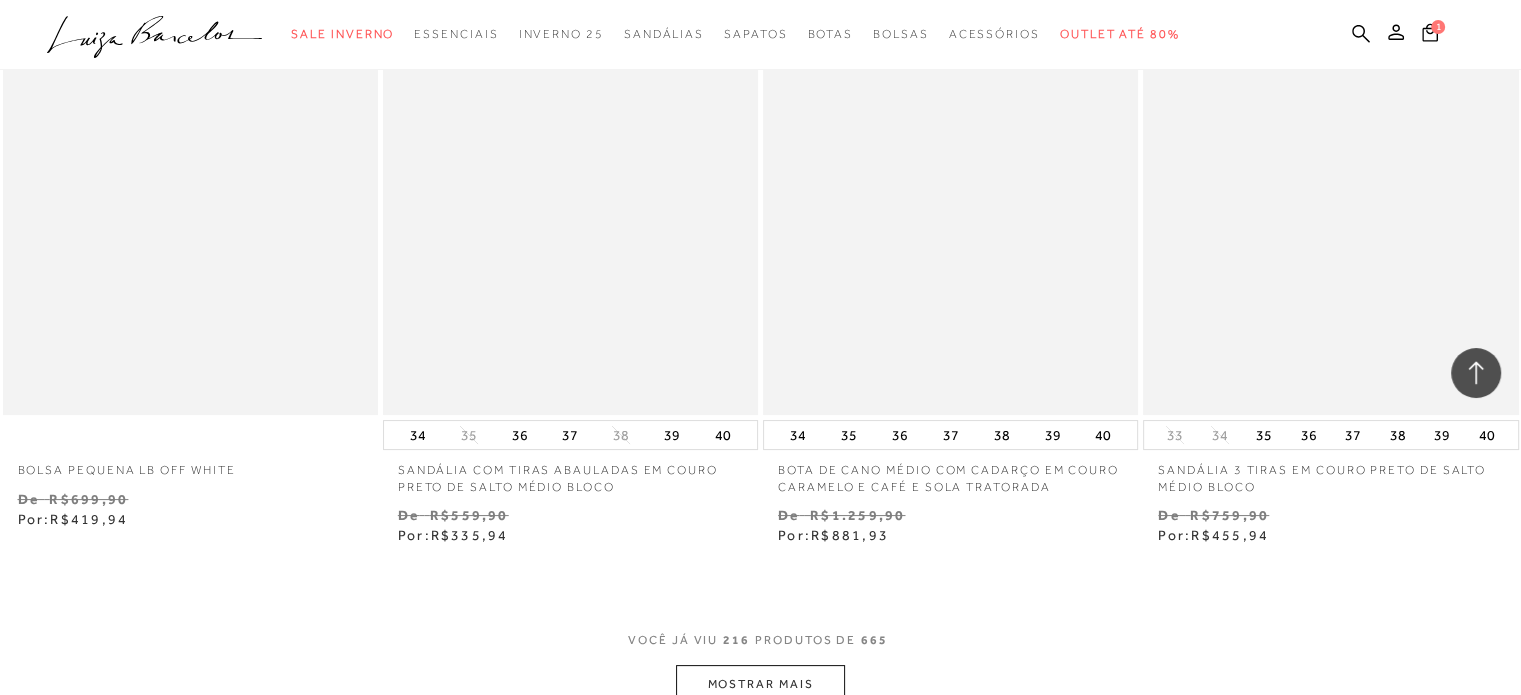 scroll, scrollTop: 38500, scrollLeft: 0, axis: vertical 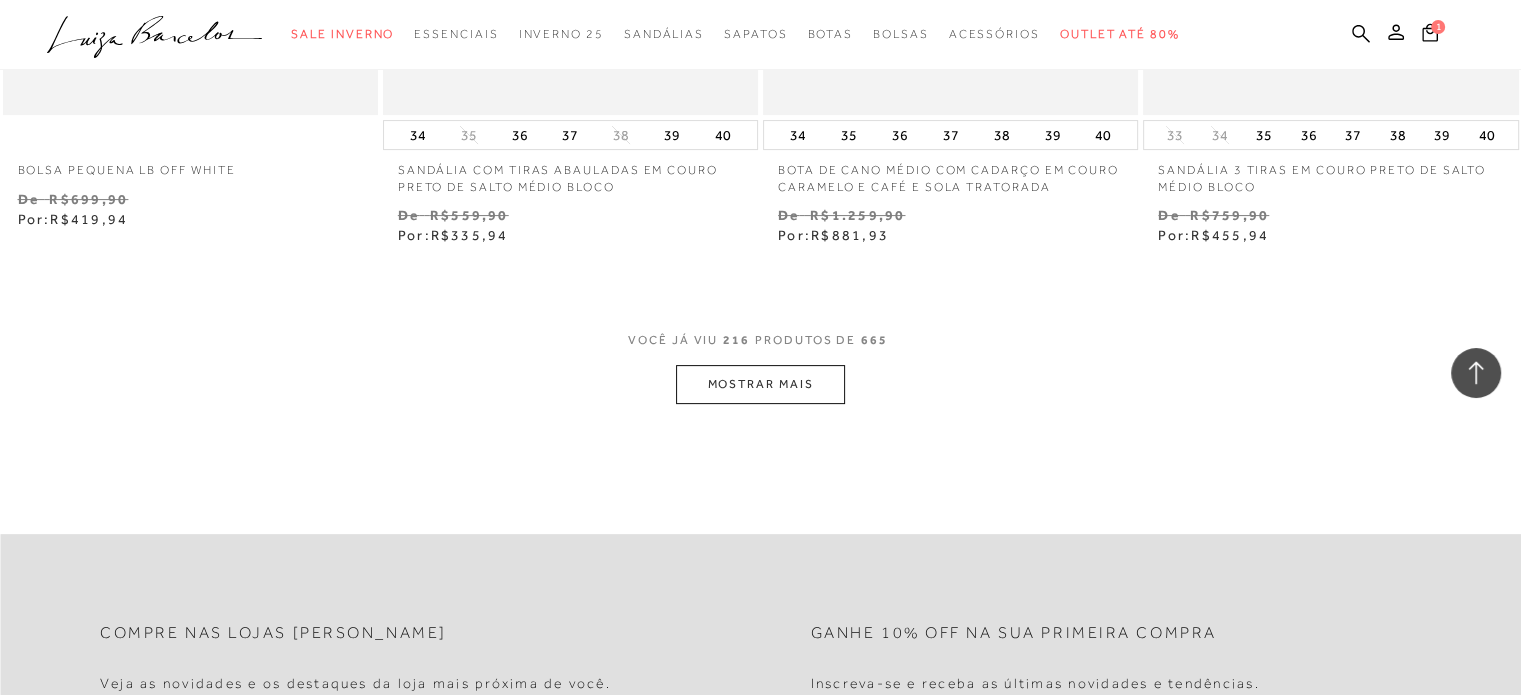 click on "MOSTRAR MAIS" at bounding box center (760, 384) 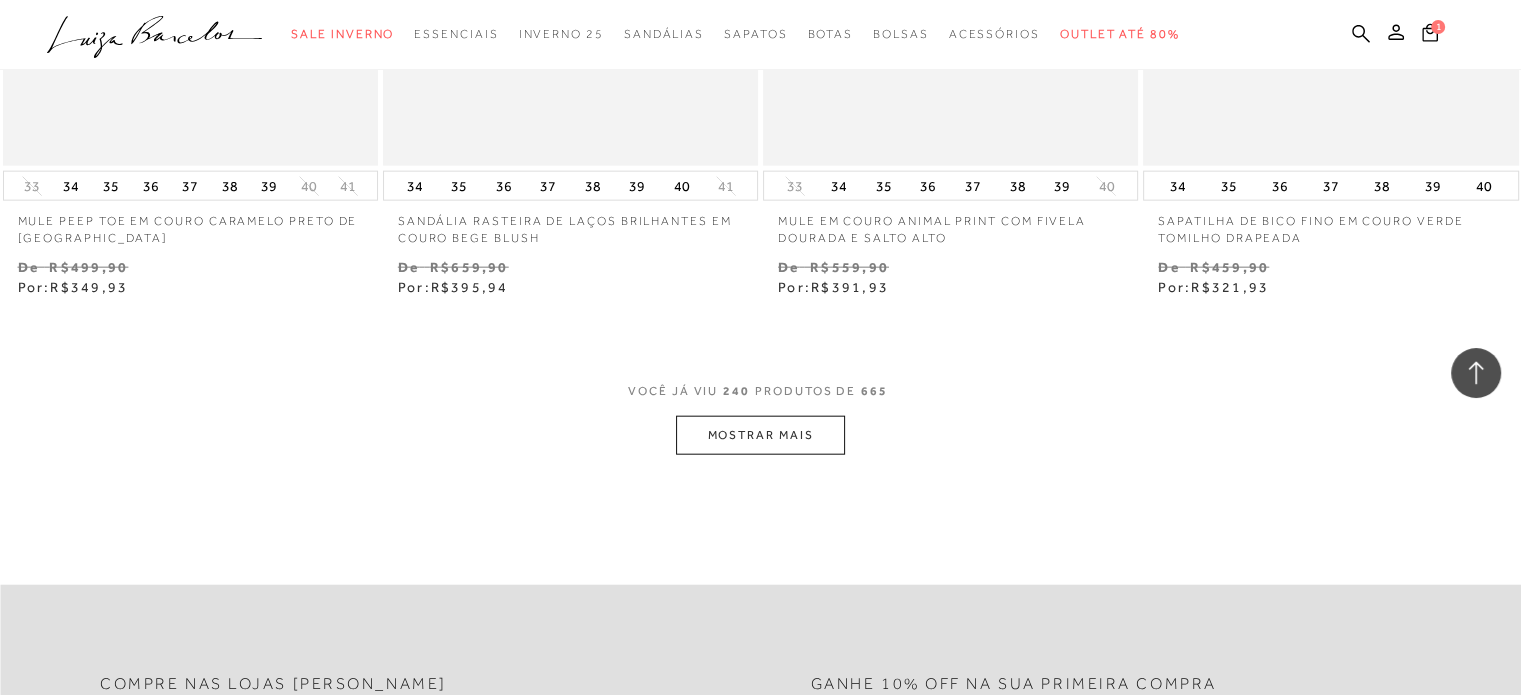 scroll, scrollTop: 42767, scrollLeft: 0, axis: vertical 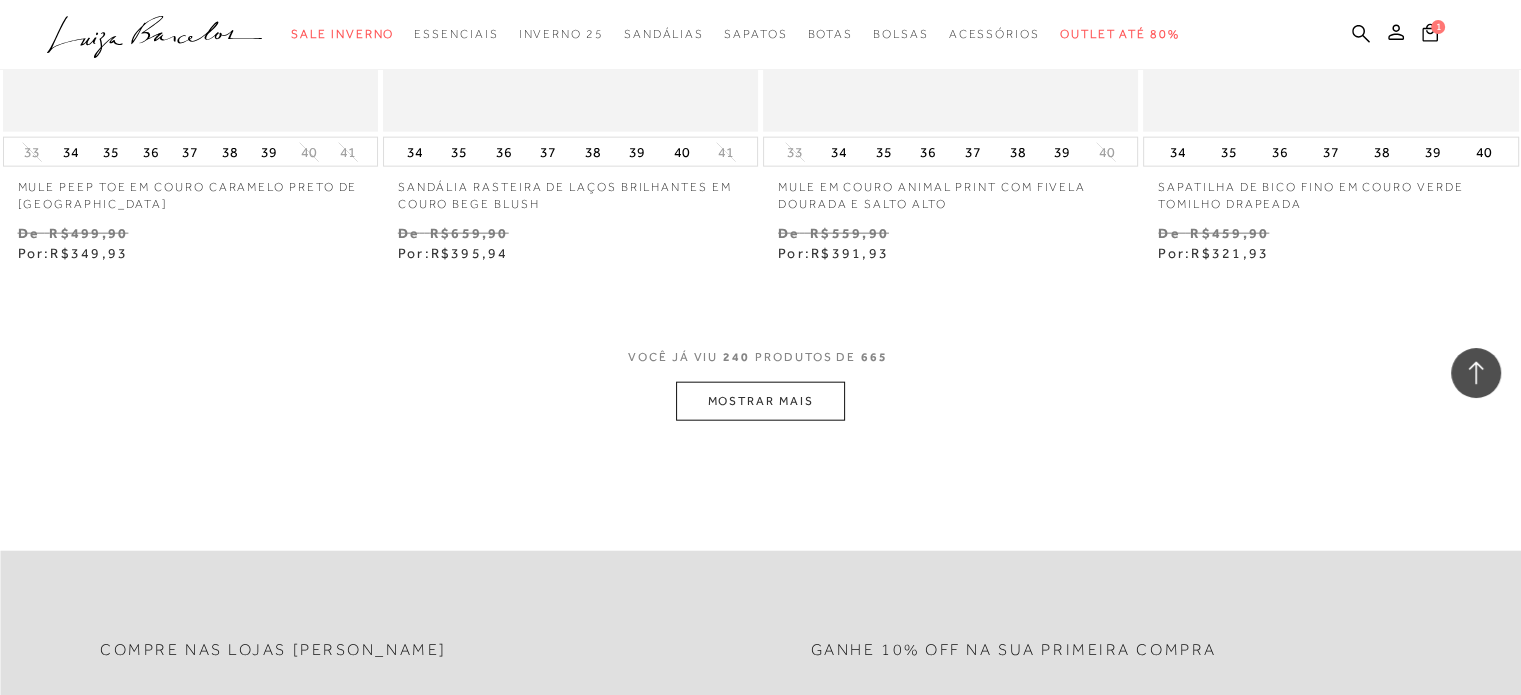 click on "MOSTRAR MAIS" at bounding box center (760, 401) 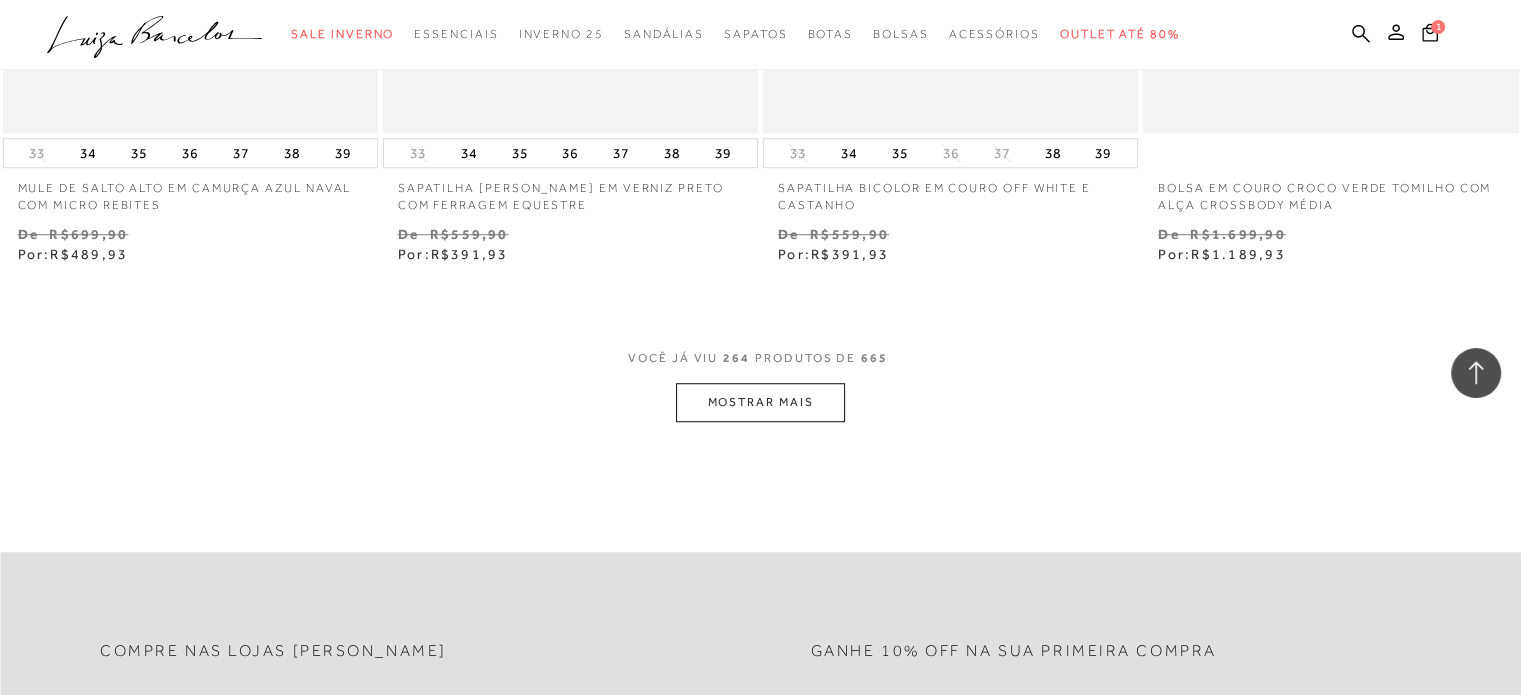 scroll, scrollTop: 47100, scrollLeft: 0, axis: vertical 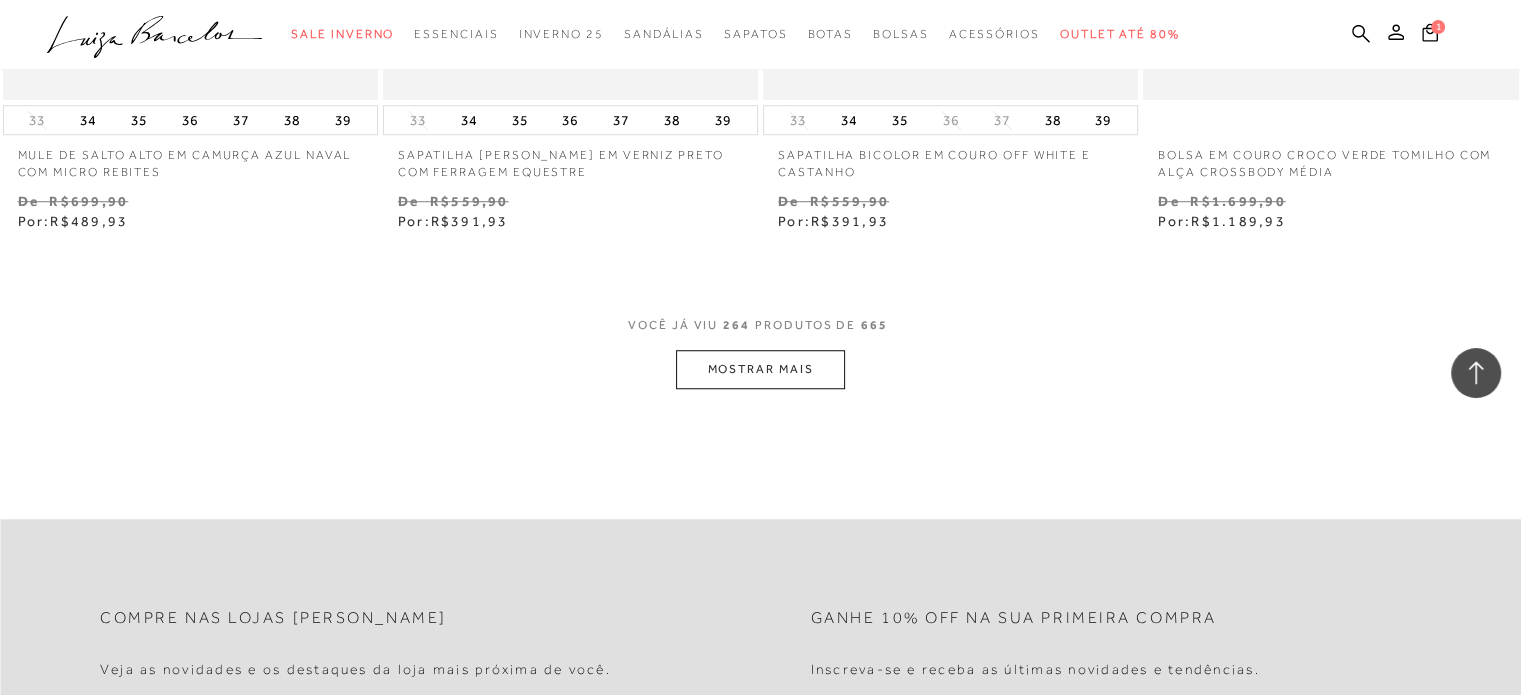 click on "Home
Categoria
Sale Inverno
Sale Inverno
264 de 665 itens
Ordenar
Ordenar por
Padrão" at bounding box center (760, -23281) 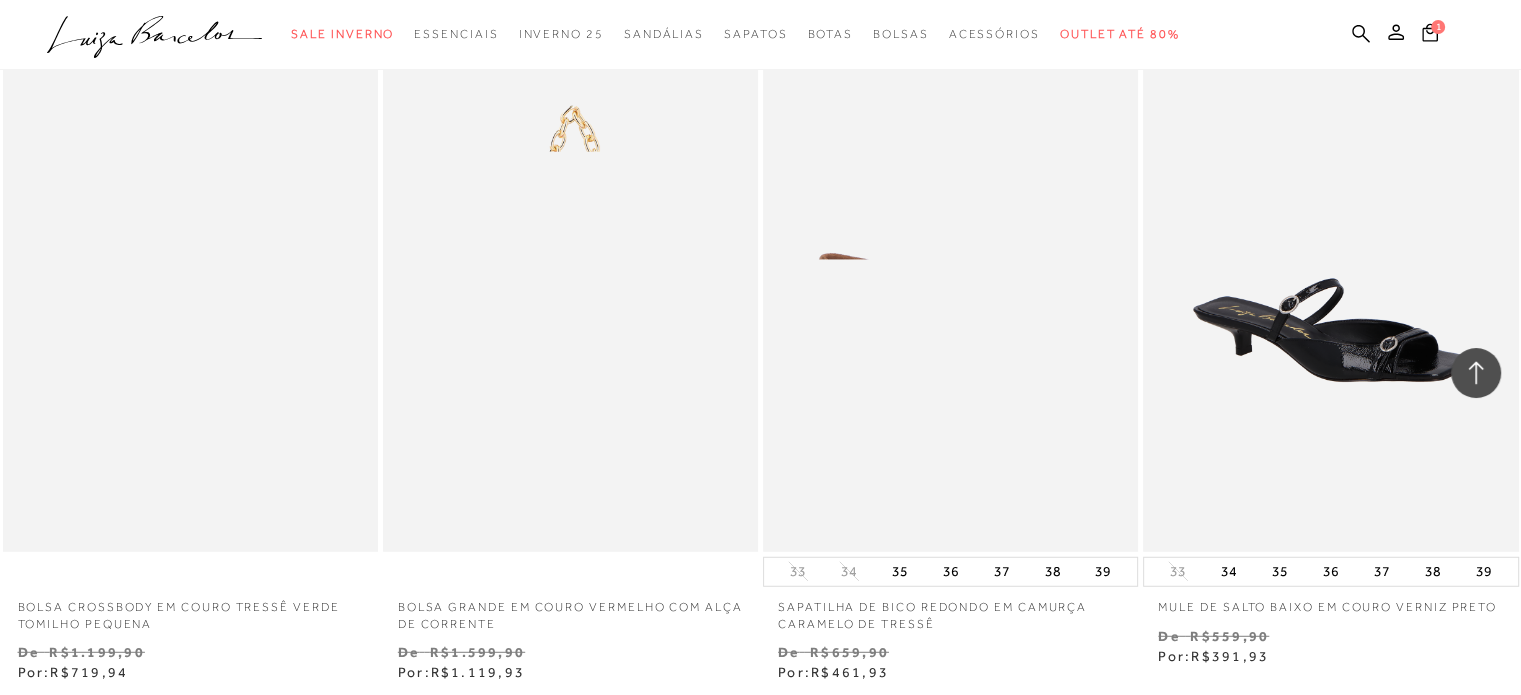 scroll, scrollTop: 51267, scrollLeft: 0, axis: vertical 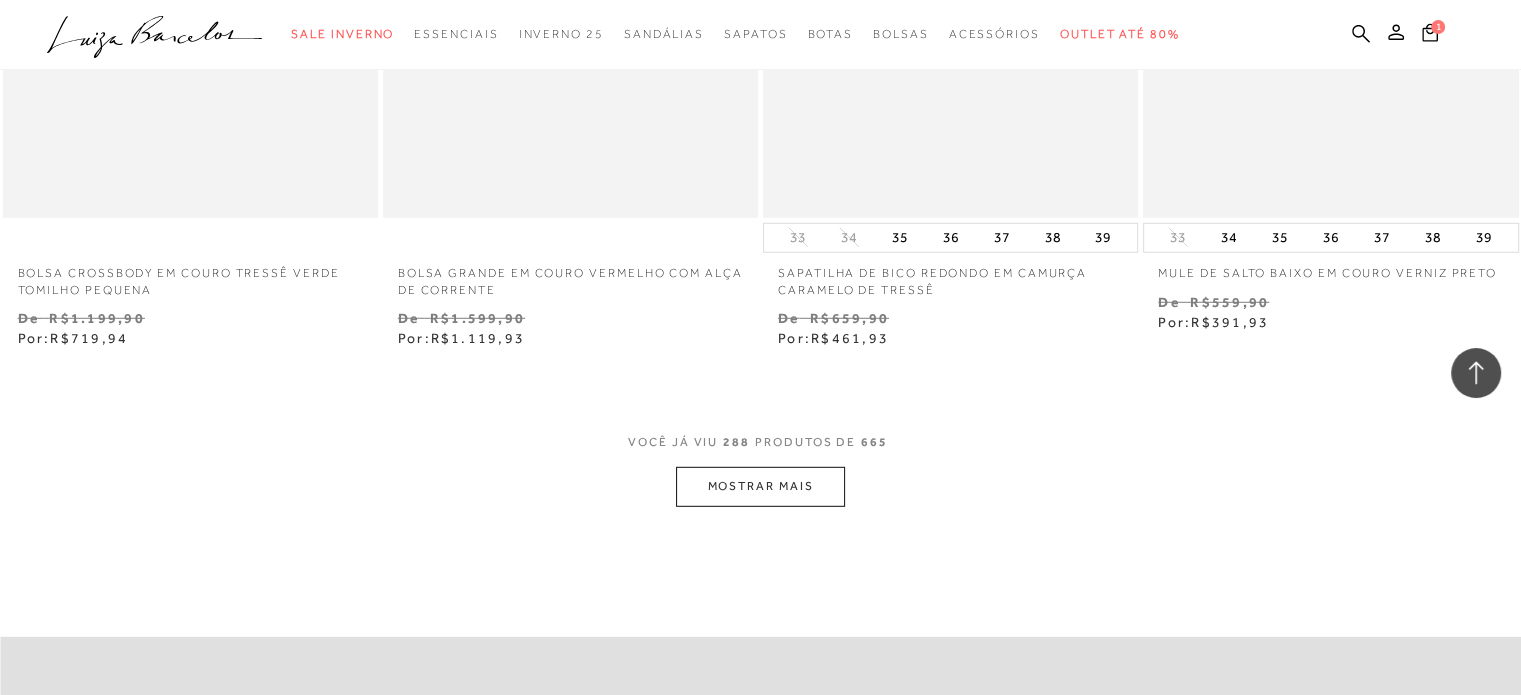 click on "MOSTRAR MAIS" at bounding box center (760, 486) 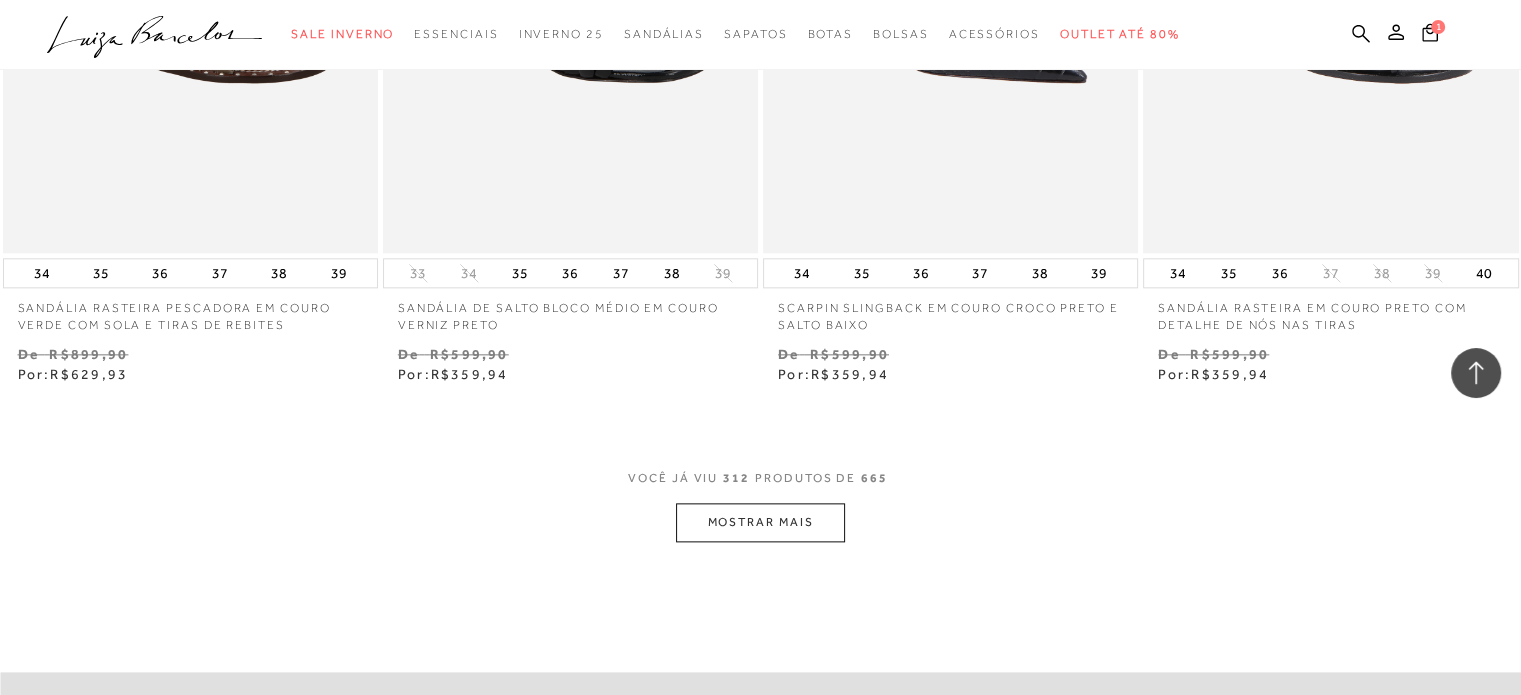 scroll, scrollTop: 55667, scrollLeft: 0, axis: vertical 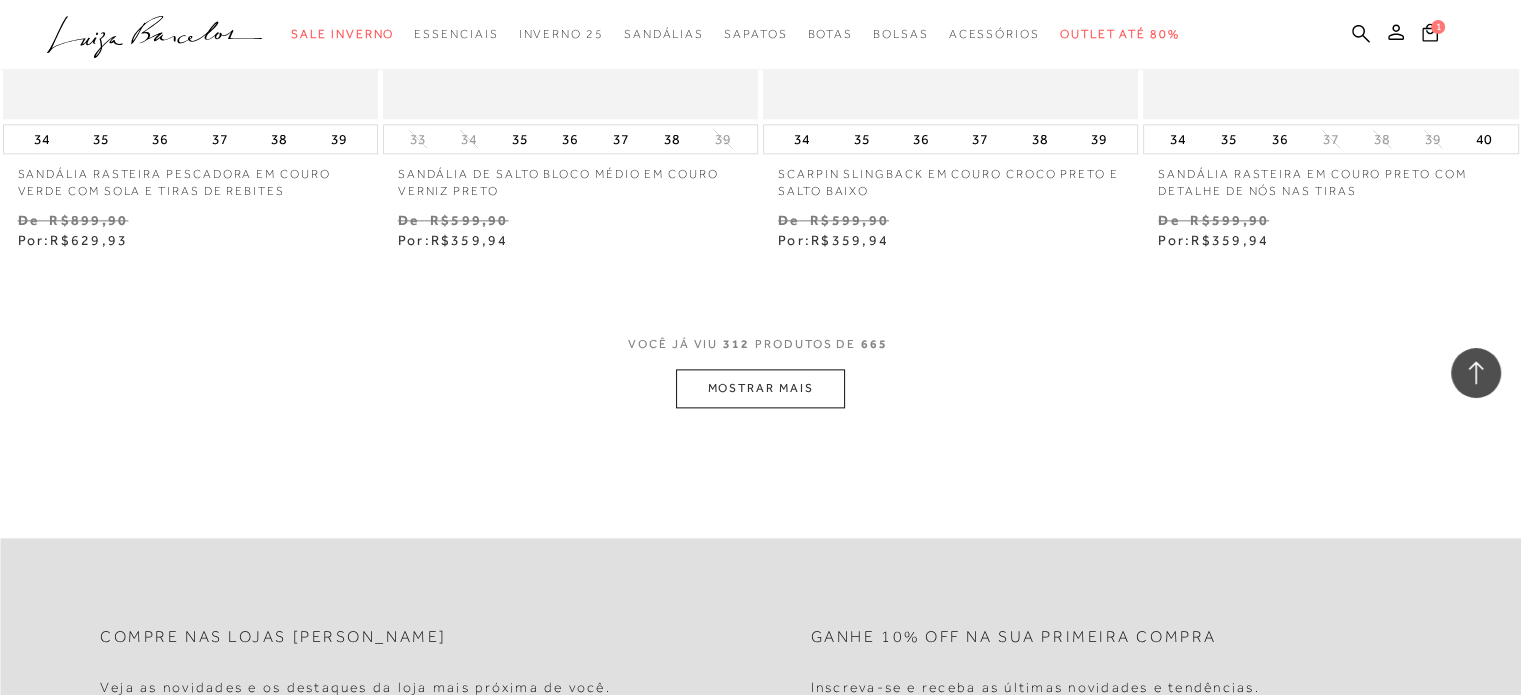 click on "MOSTRAR MAIS" at bounding box center (760, 388) 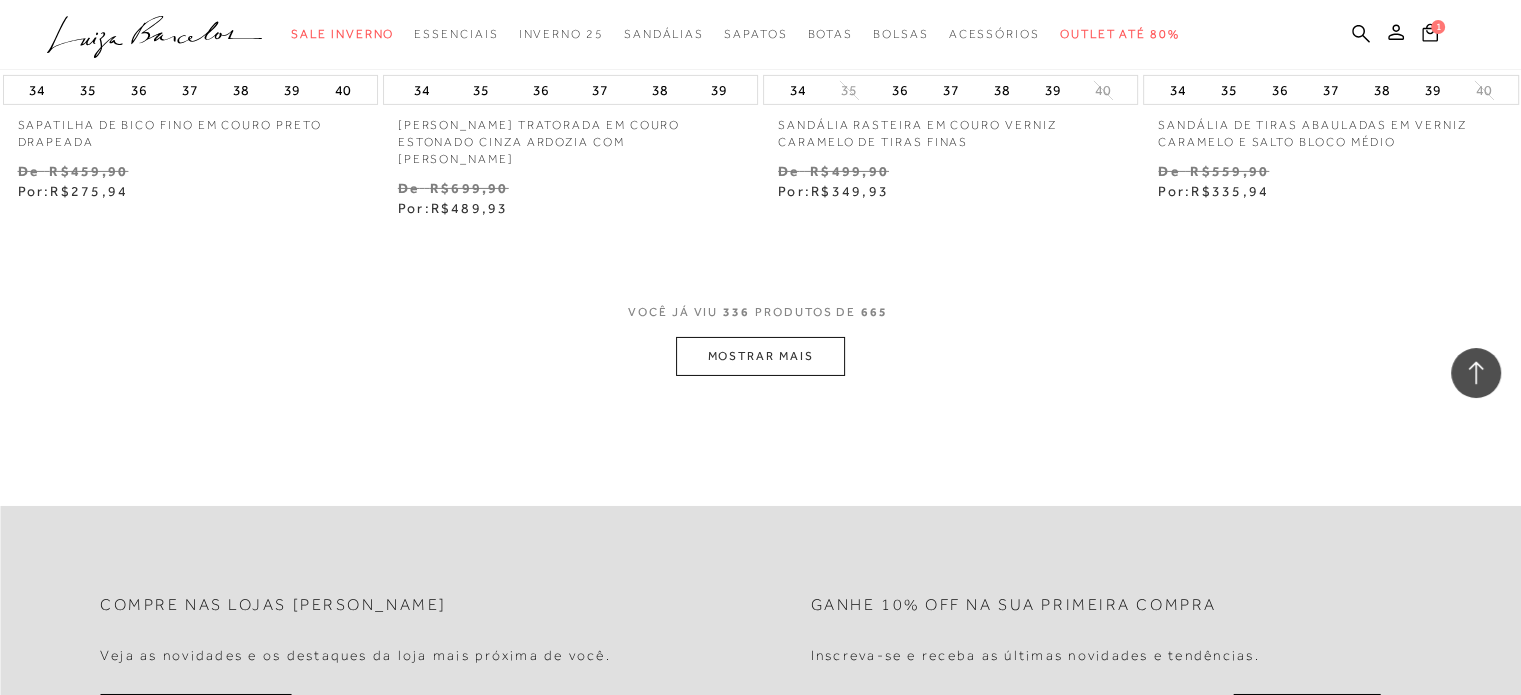 scroll, scrollTop: 60033, scrollLeft: 0, axis: vertical 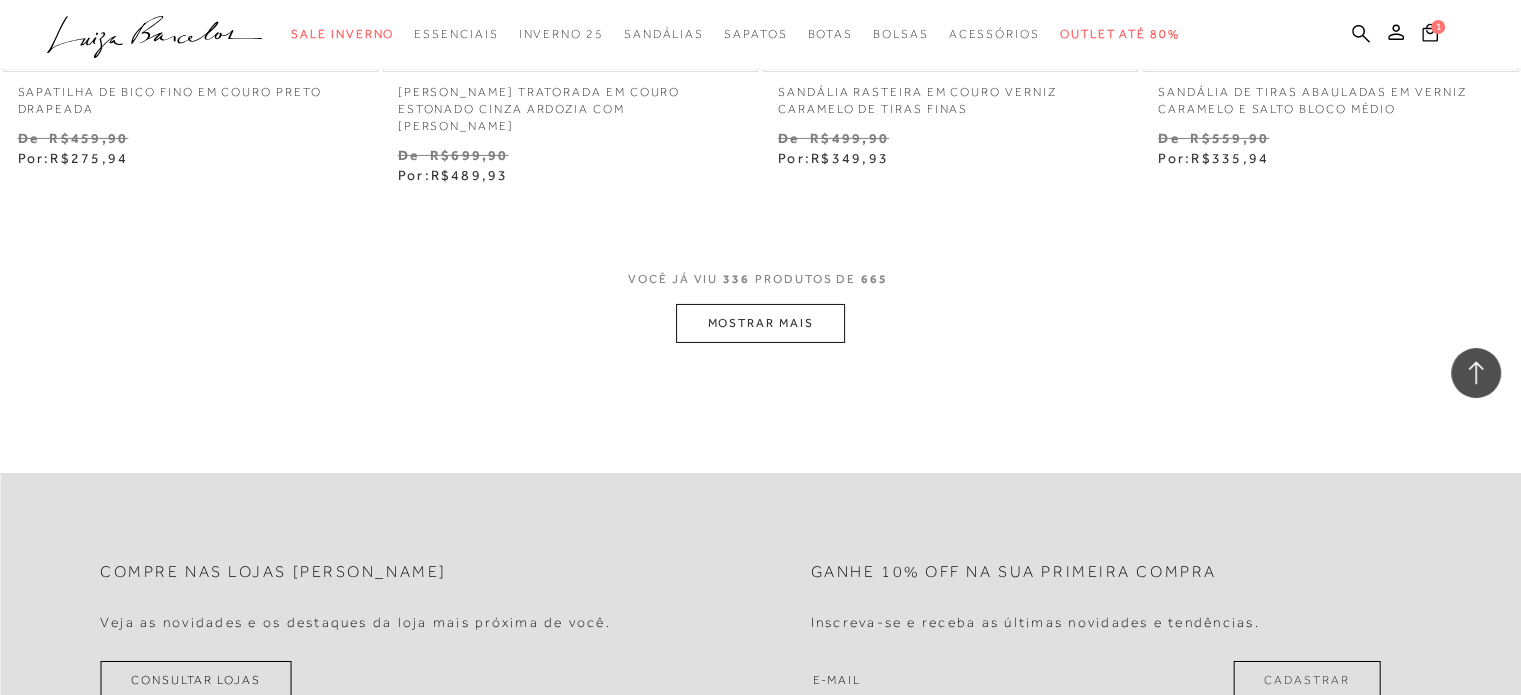 click on "MOSTRAR MAIS" at bounding box center [760, 323] 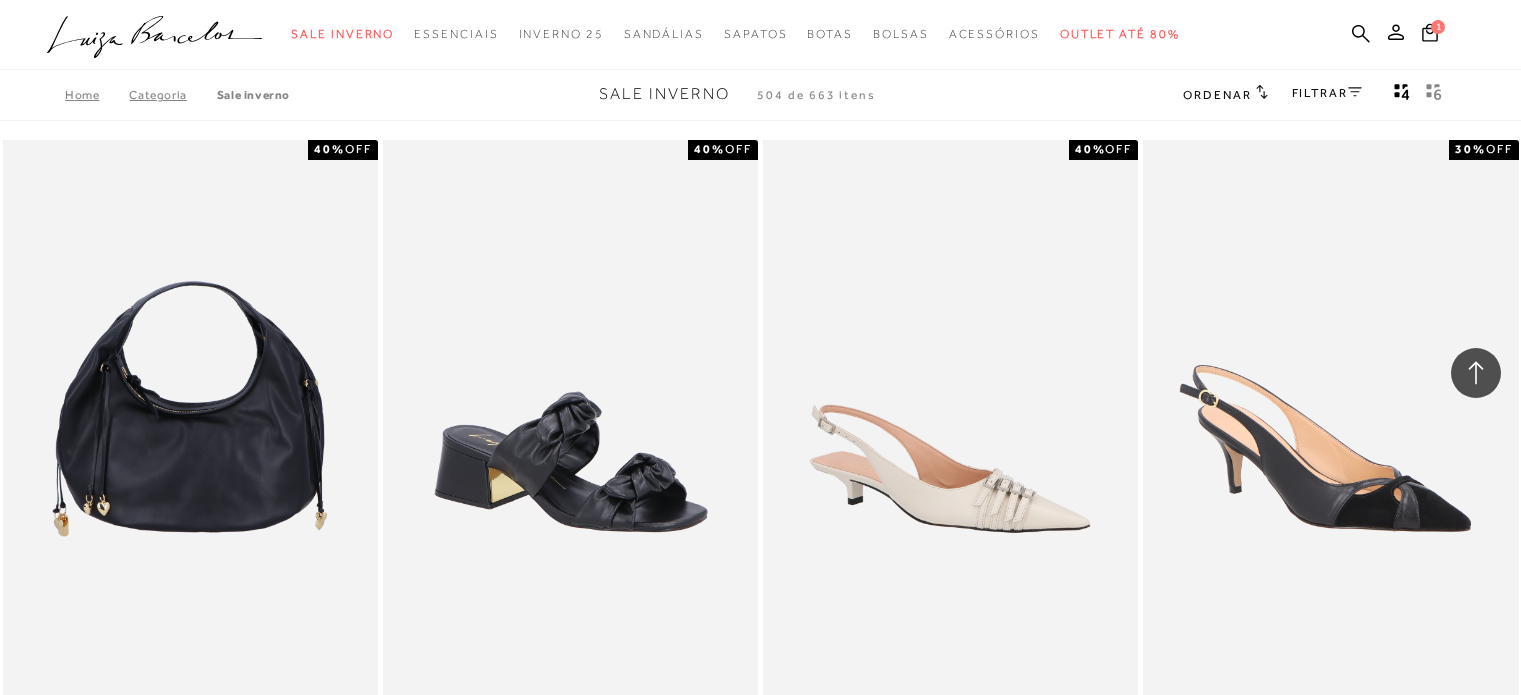 drag, startPoint x: 1428, startPoint y: 27, endPoint x: 1021, endPoint y: 506, distance: 628.5618 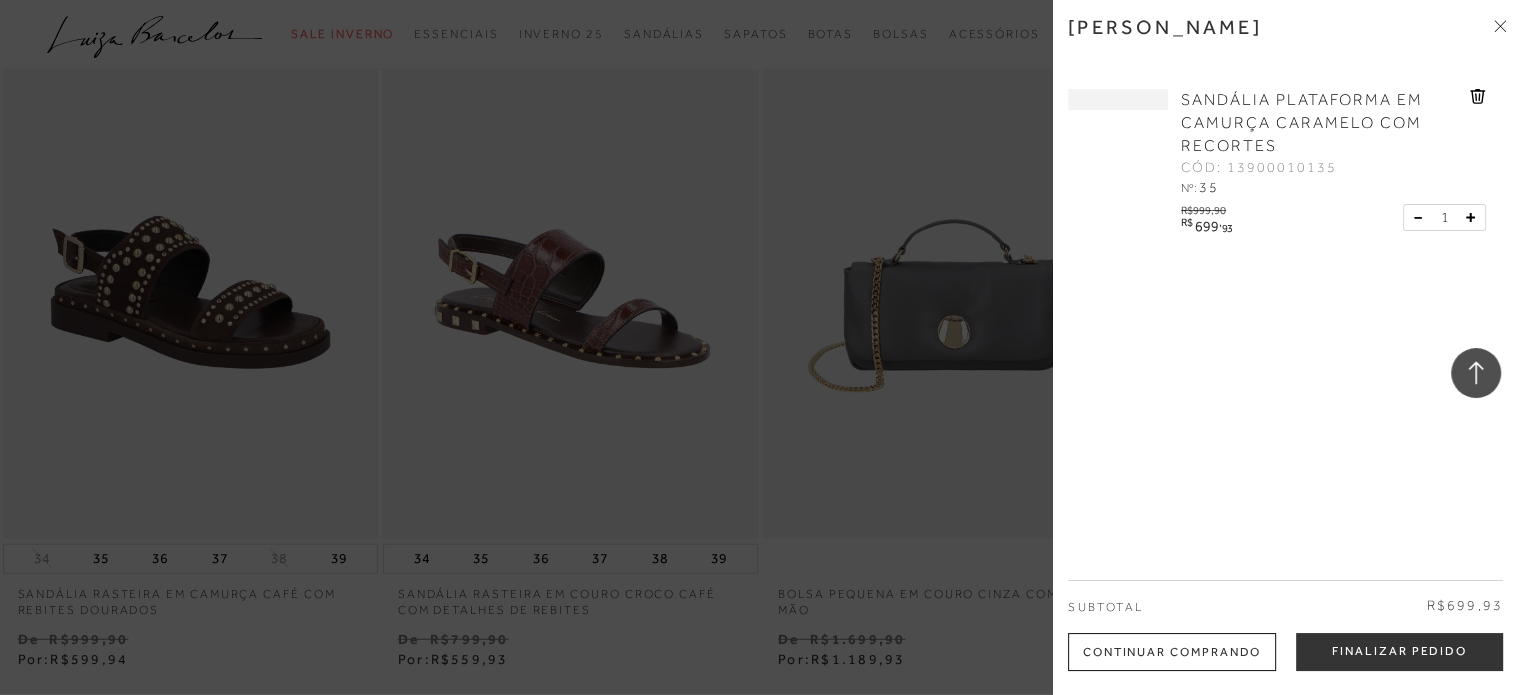 scroll, scrollTop: 81004, scrollLeft: 0, axis: vertical 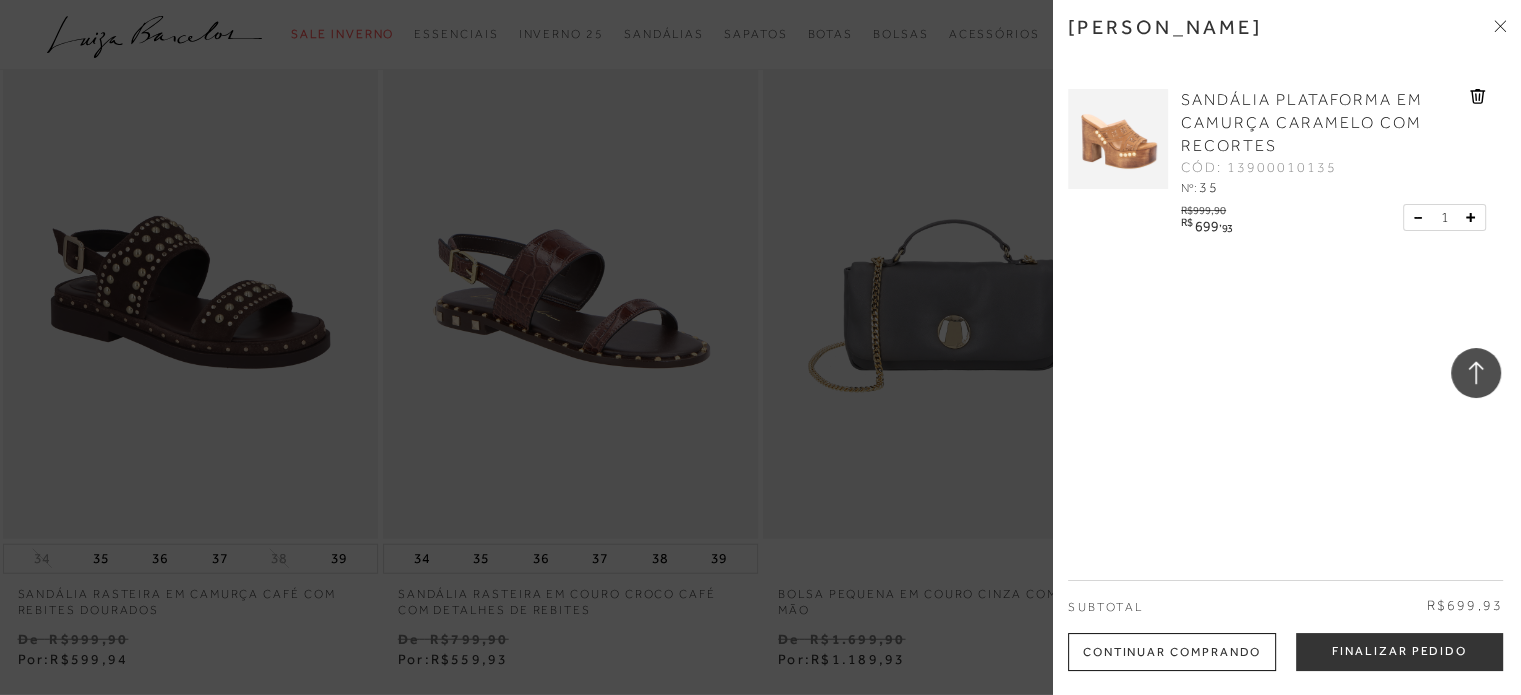 click on "[PERSON_NAME]
SANDÁLIA PLATAFORMA EM CAMURÇA CARAMELO COM RECORTES
CÓD: 13900010135
Nº:
35
," at bounding box center [1287, 347] 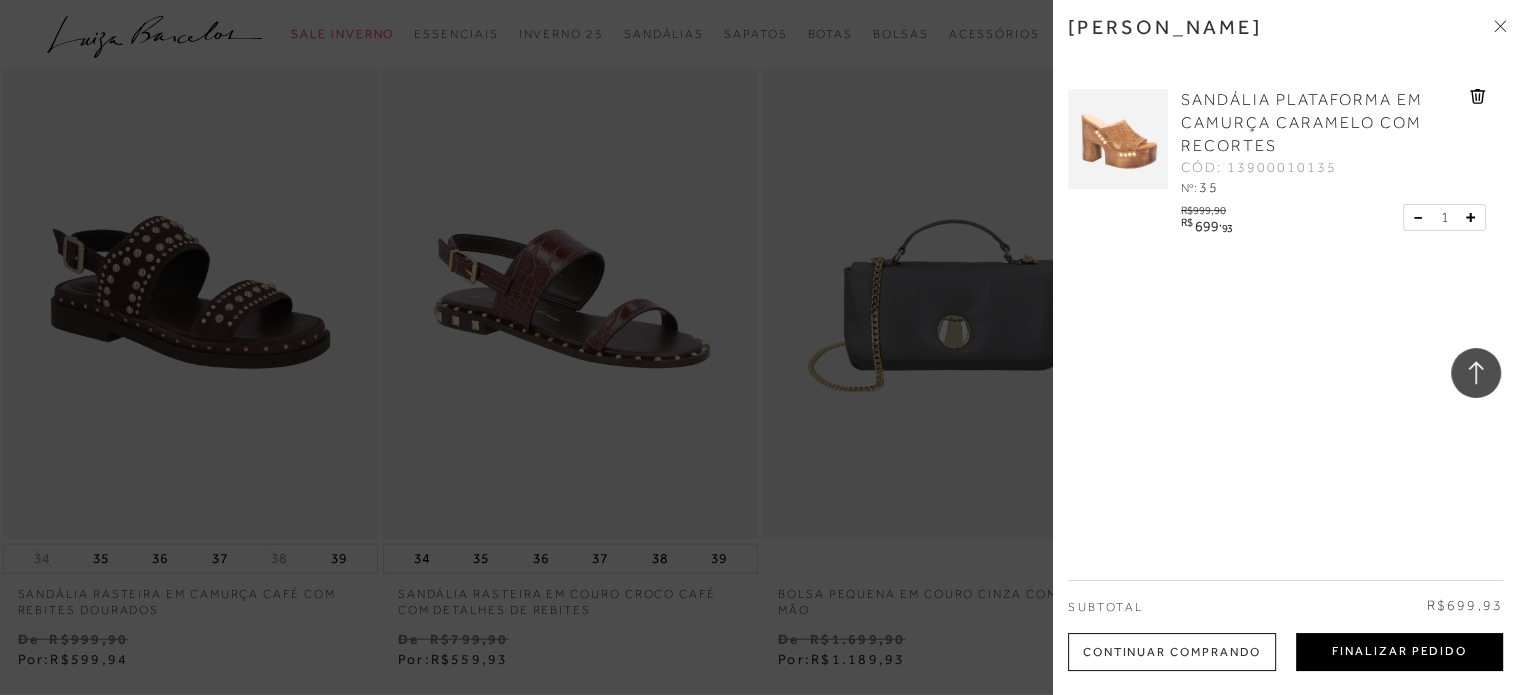 click on "Finalizar Pedido" at bounding box center (1399, 652) 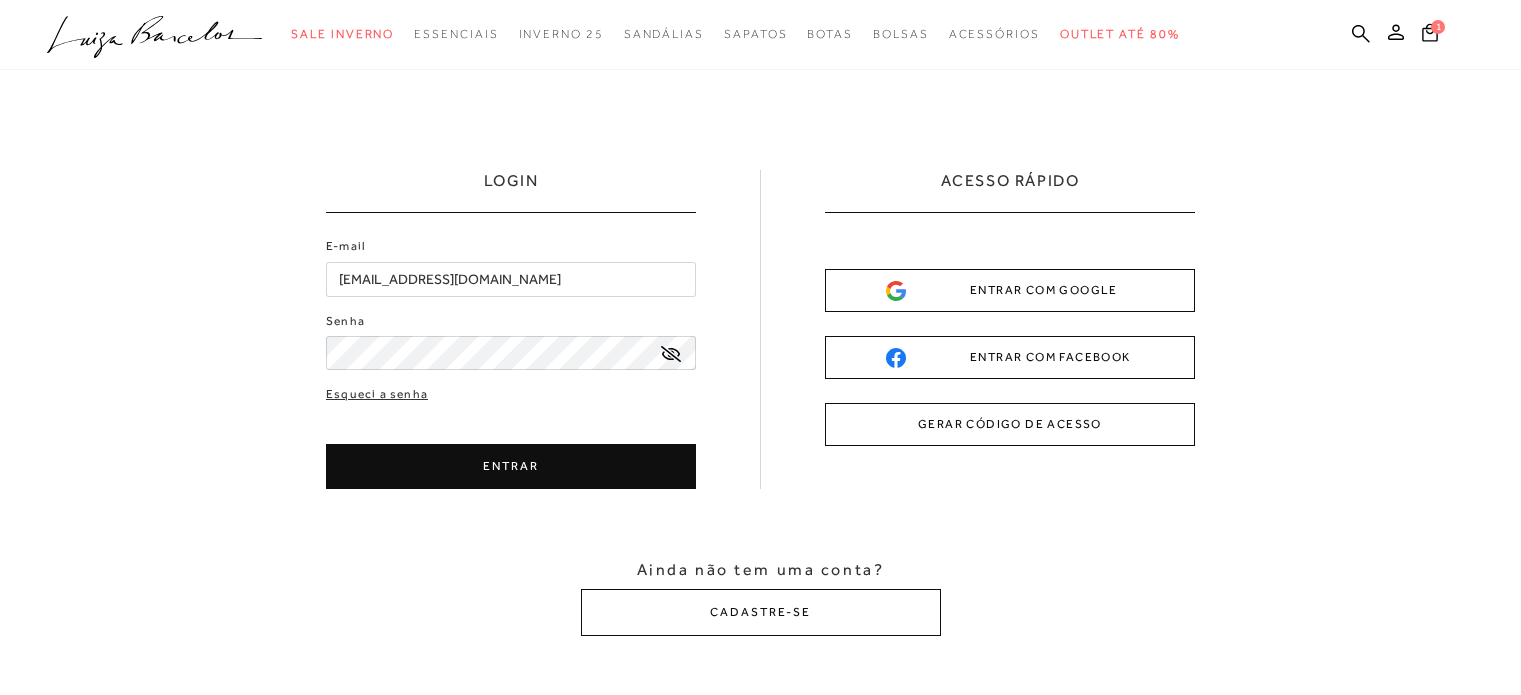 scroll, scrollTop: 0, scrollLeft: 0, axis: both 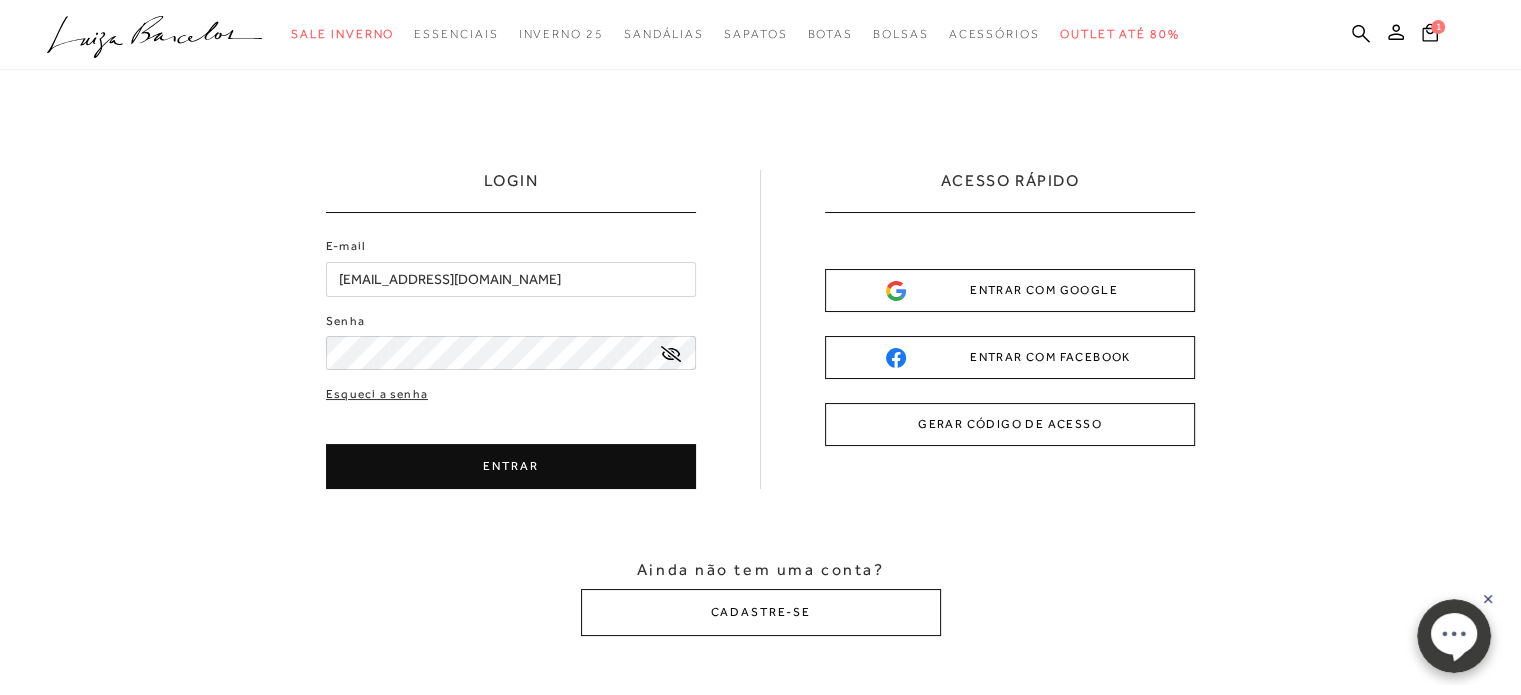 click on "ENTRAR COM GOOGLE" at bounding box center (1010, 290) 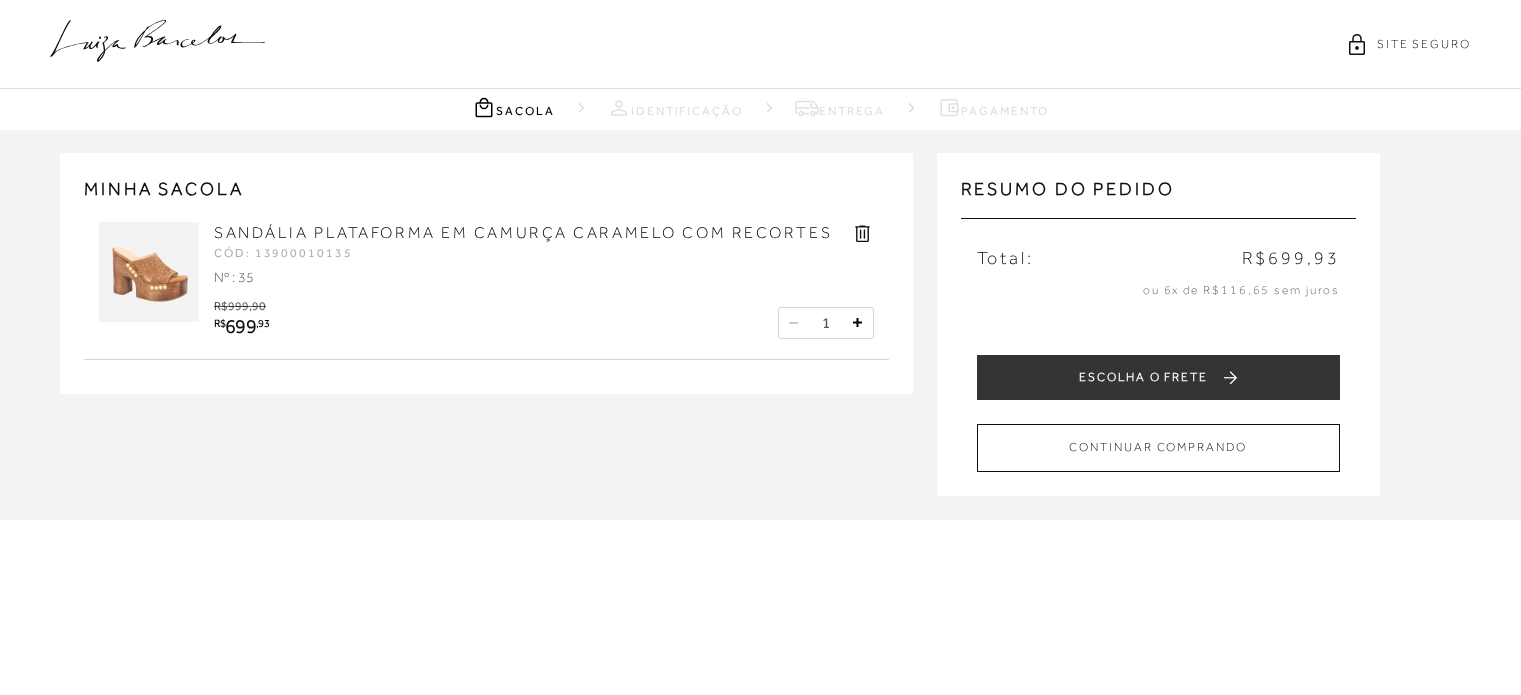 scroll, scrollTop: 0, scrollLeft: 0, axis: both 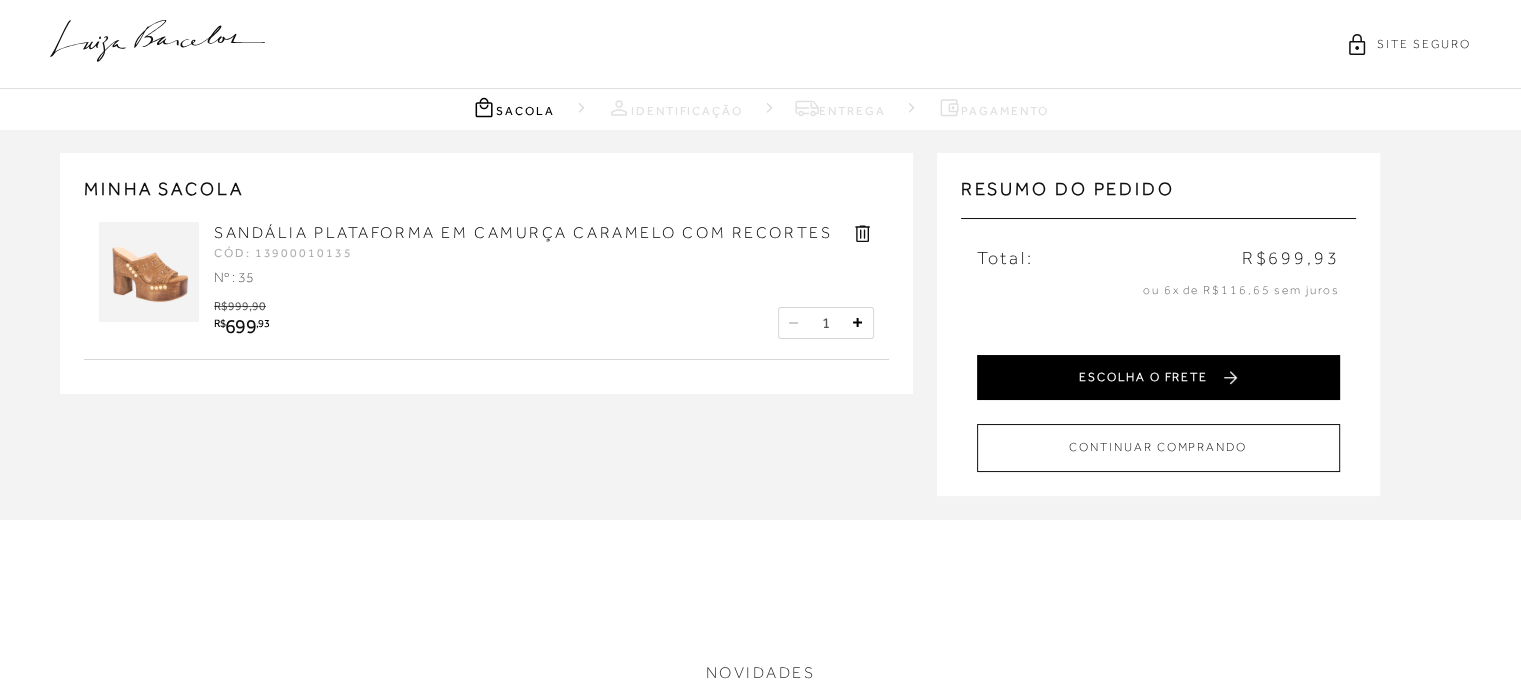 click on "ESCOLHA O FRETE" at bounding box center [1158, 377] 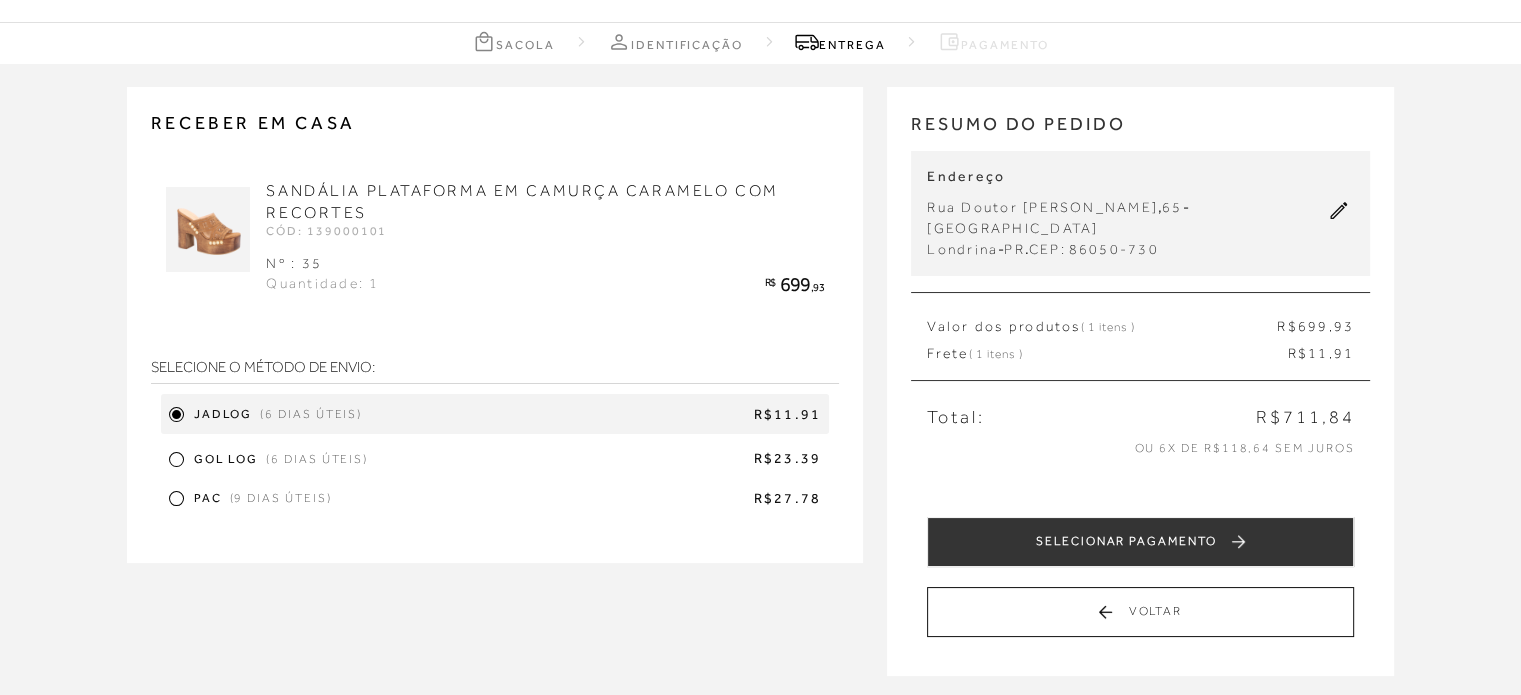 scroll, scrollTop: 133, scrollLeft: 0, axis: vertical 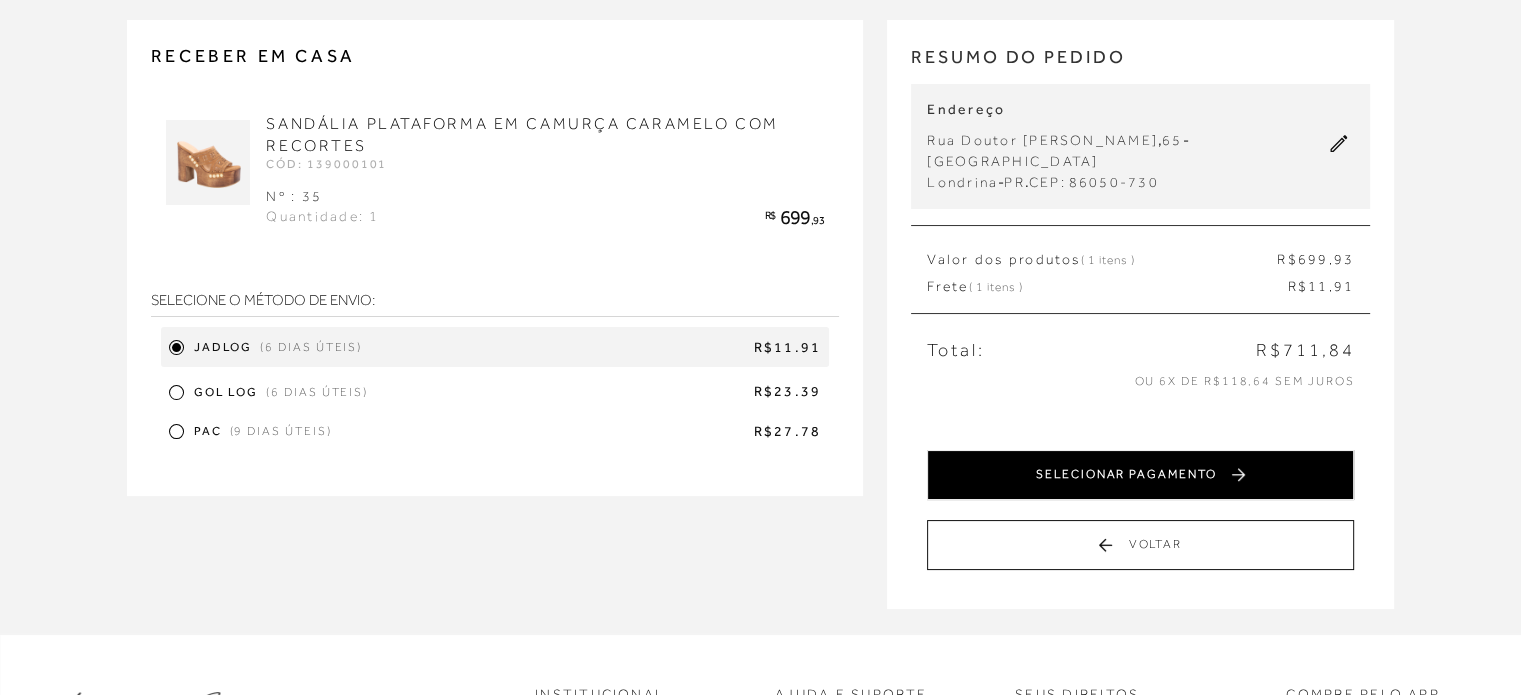 click on "SELECIONAR PAGAMENTO" at bounding box center (1140, 475) 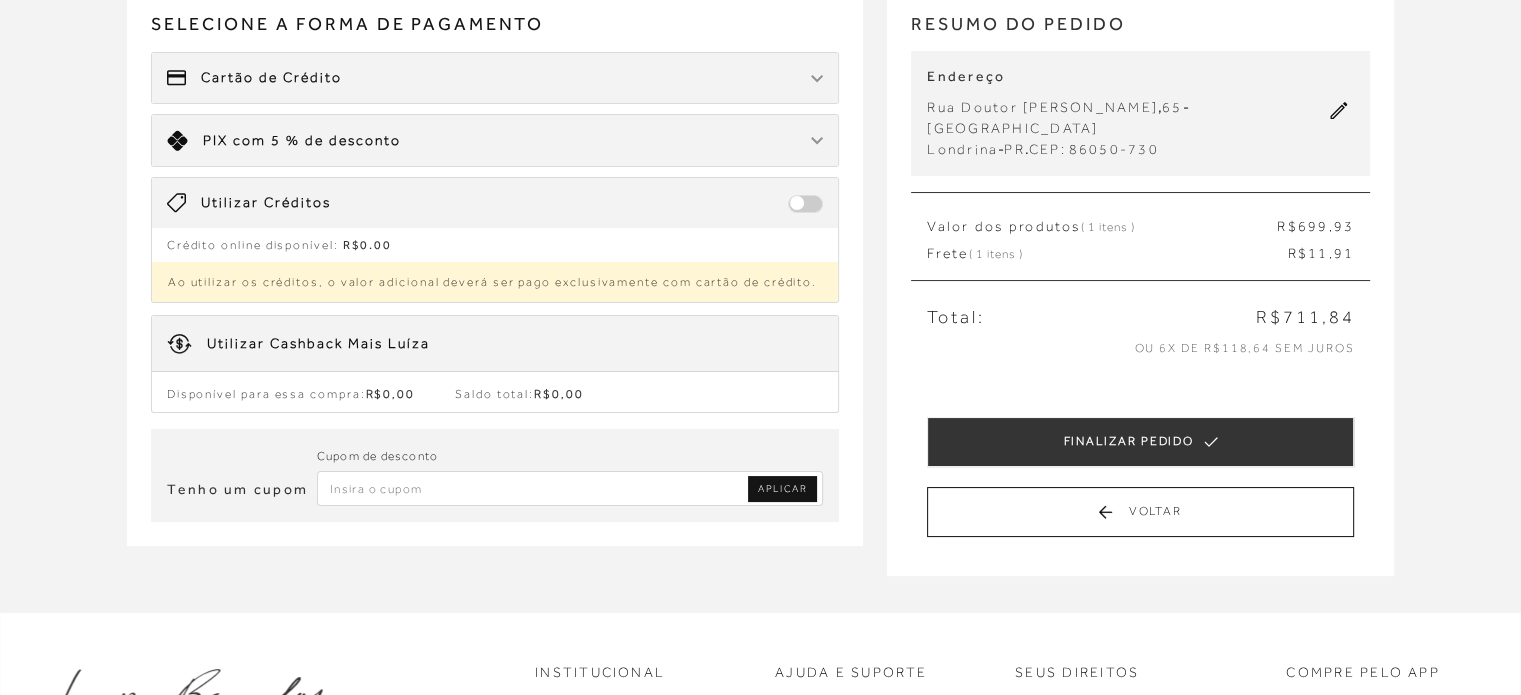 scroll, scrollTop: 133, scrollLeft: 0, axis: vertical 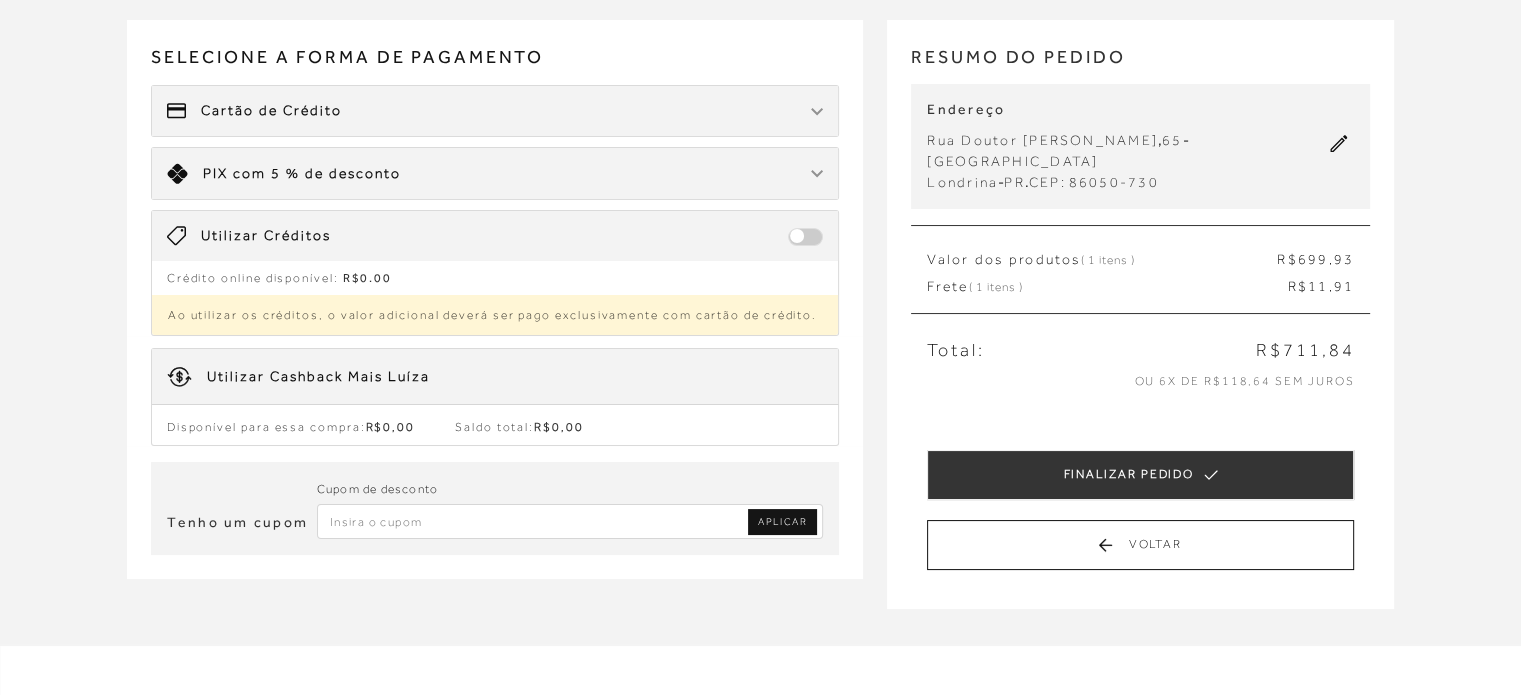 click at bounding box center [817, 174] 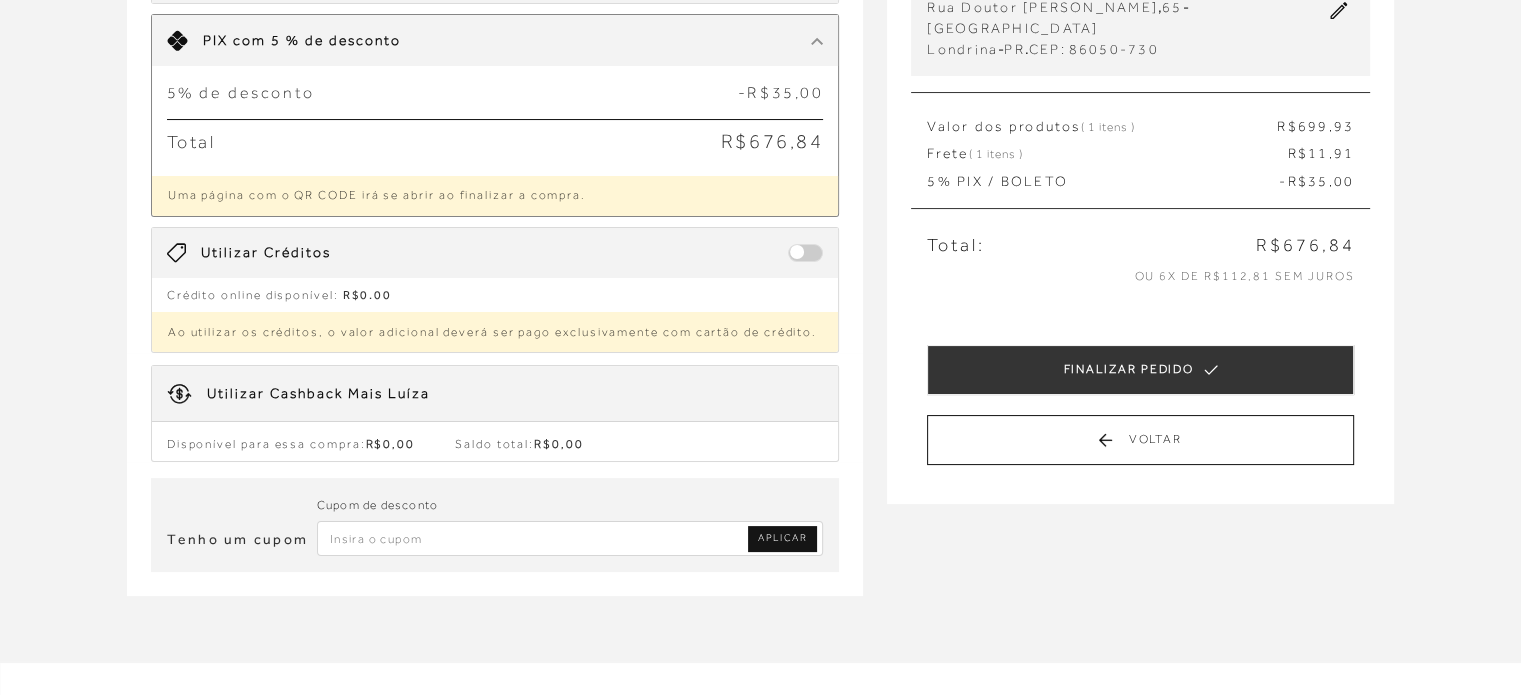 scroll, scrollTop: 233, scrollLeft: 0, axis: vertical 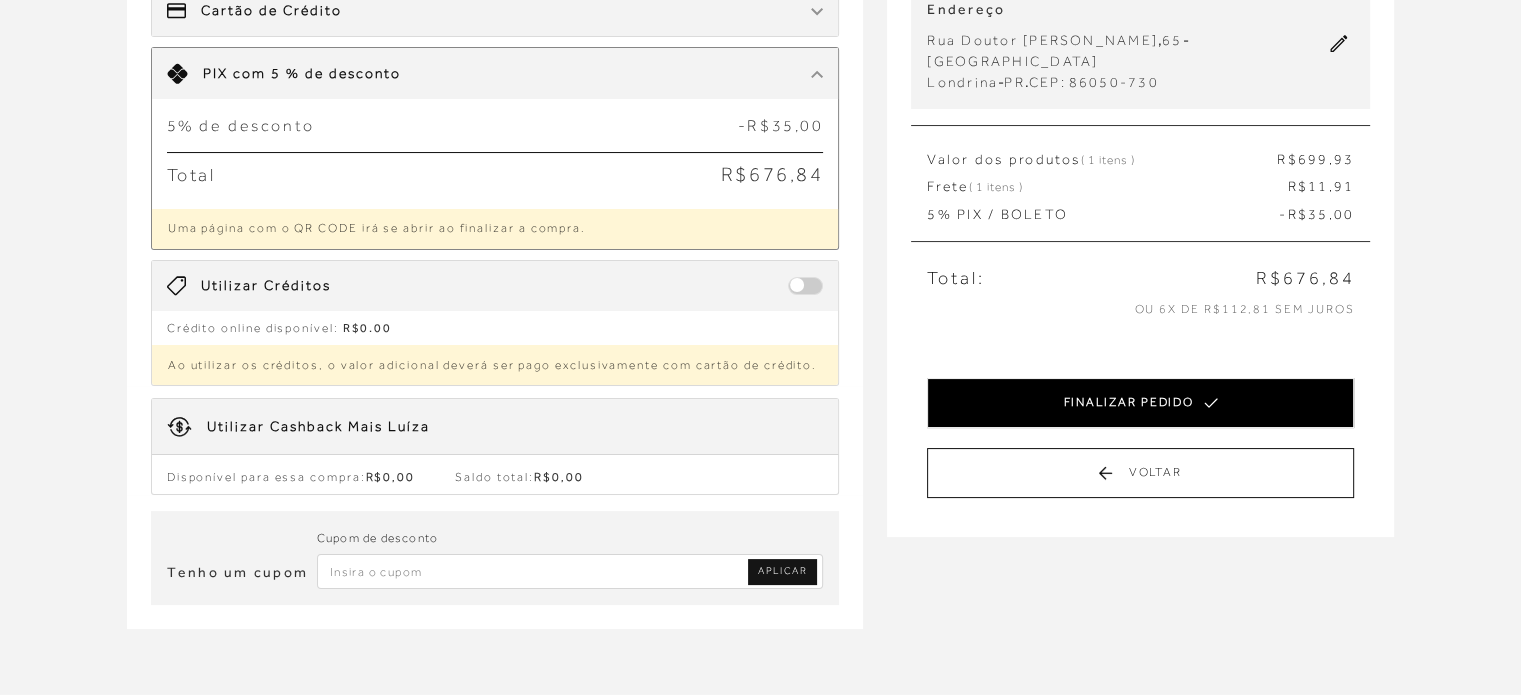 click on "FINALIZAR PEDIDO" at bounding box center (1140, 403) 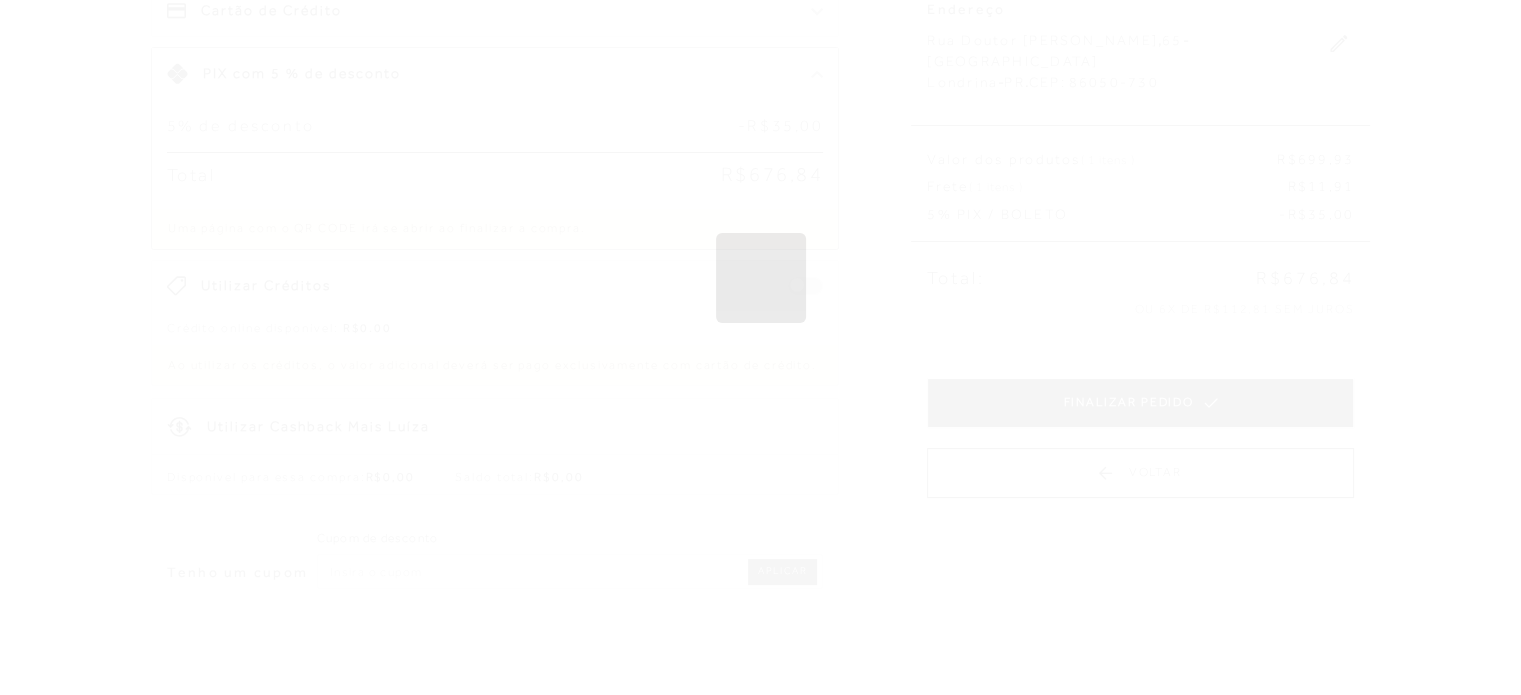 scroll, scrollTop: 0, scrollLeft: 0, axis: both 